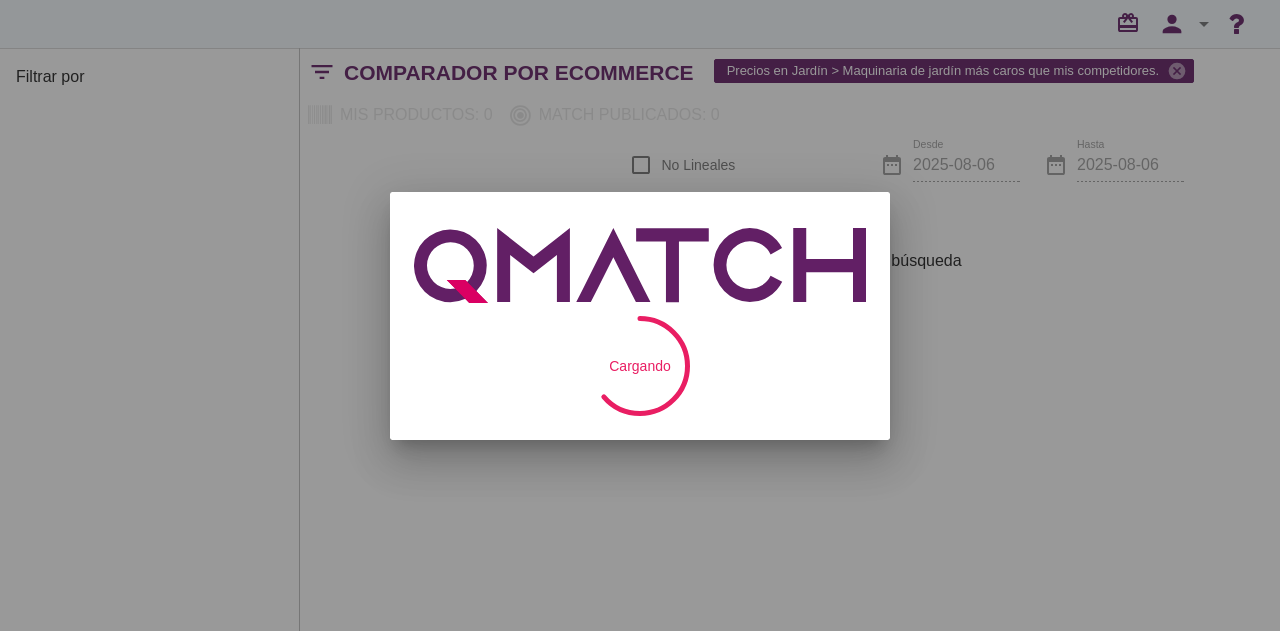 scroll, scrollTop: 0, scrollLeft: 0, axis: both 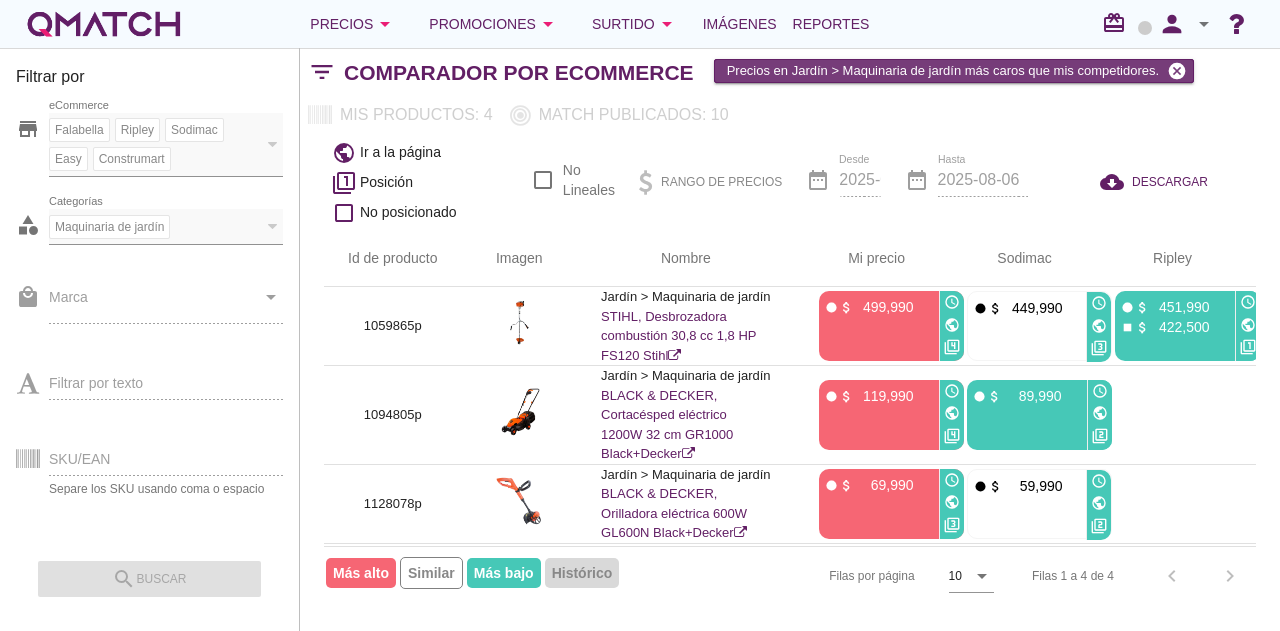 click on "cancel" at bounding box center (1177, 71) 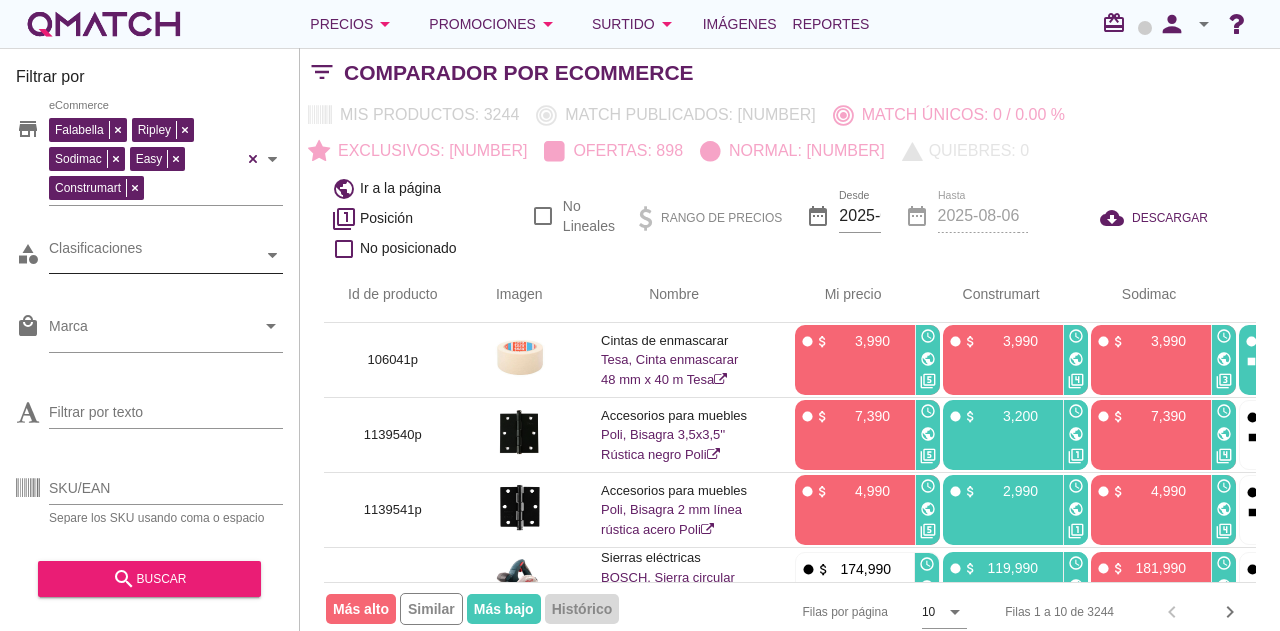 click on "Clasificaciones" at bounding box center (156, 255) 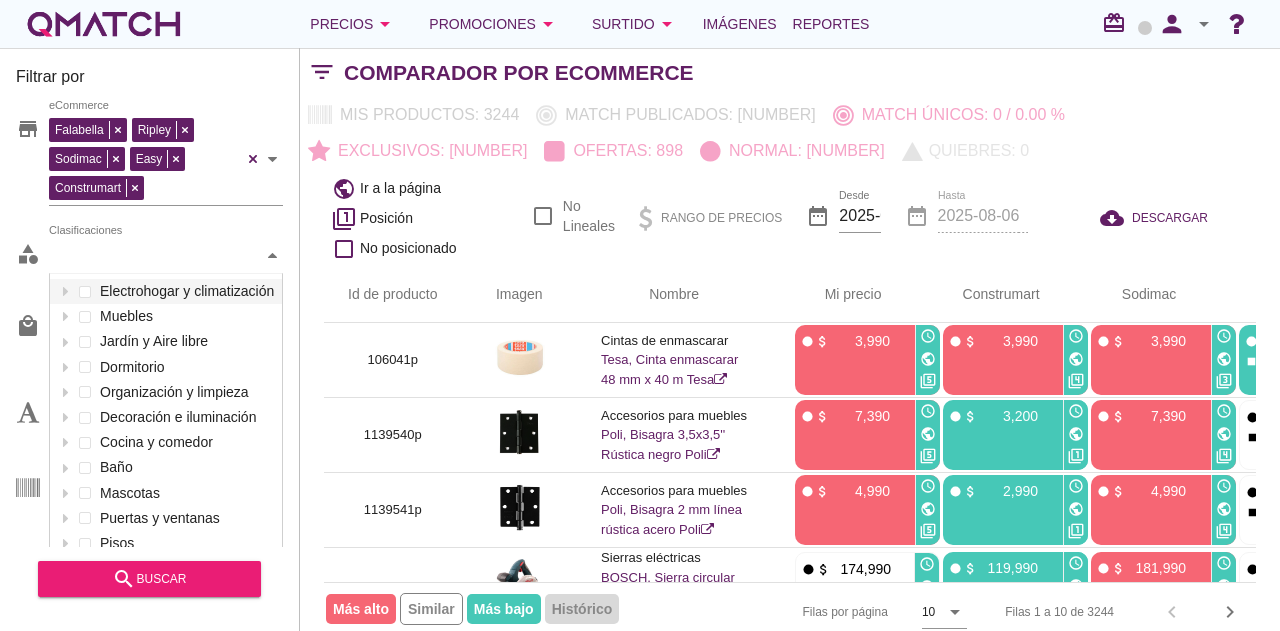 scroll, scrollTop: 301, scrollLeft: 234, axis: both 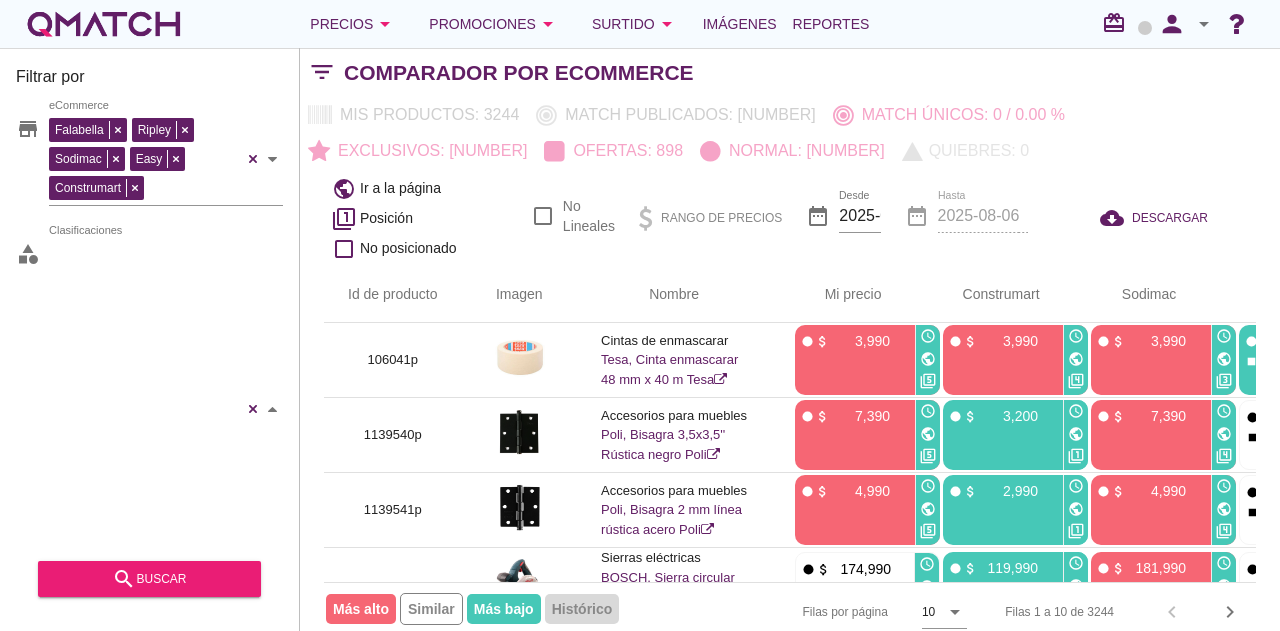 click on "Juegos de terraza Sillas, bancos y mesas Toldos y pérgolas Reposeras Iluminación exterior Maquinaria de jardín Bodegas y gabinetes Insecticidas, plaguicidas y repelentes Riego Cercos, mallas y enrejados y 19 más Clasificaciones Electrohogar y climatización Muebles Jardín y Aire libre Dormitorio Organización y limpieza Decoración e iluminación Cocina y comedor Baño Mascotas Puertas y ventanas Pisos Pinturas Herramientas Electricidad y seguridad Salud y Hogar" at bounding box center [166, 409] 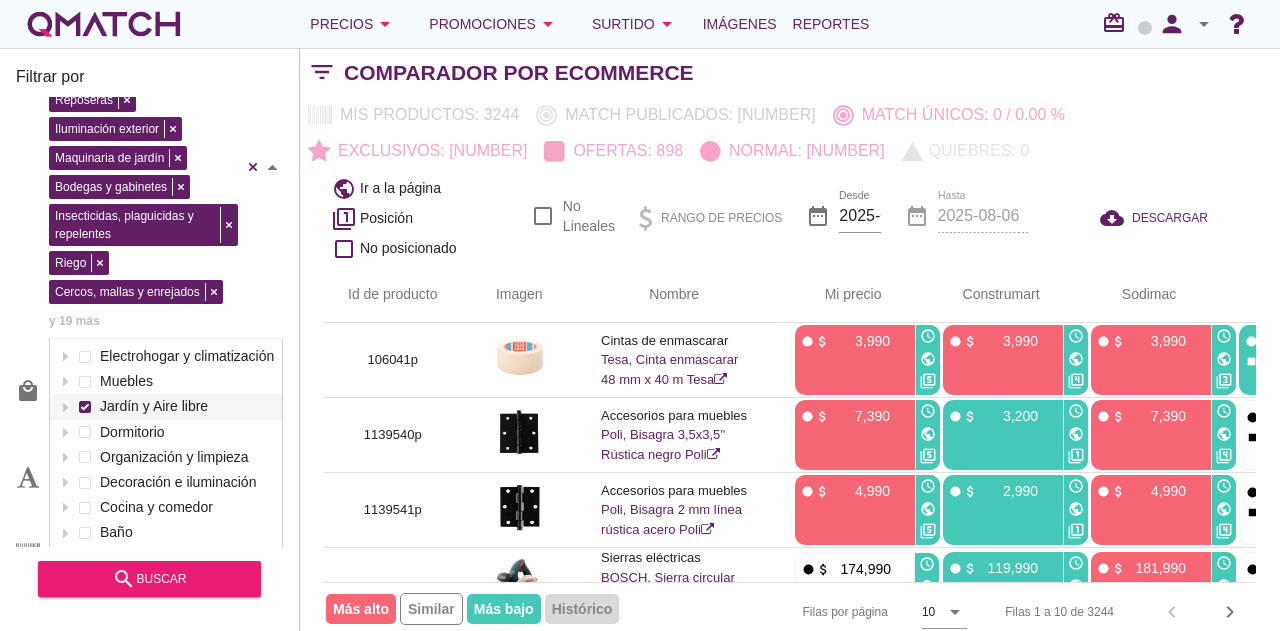 scroll, scrollTop: 340, scrollLeft: 0, axis: vertical 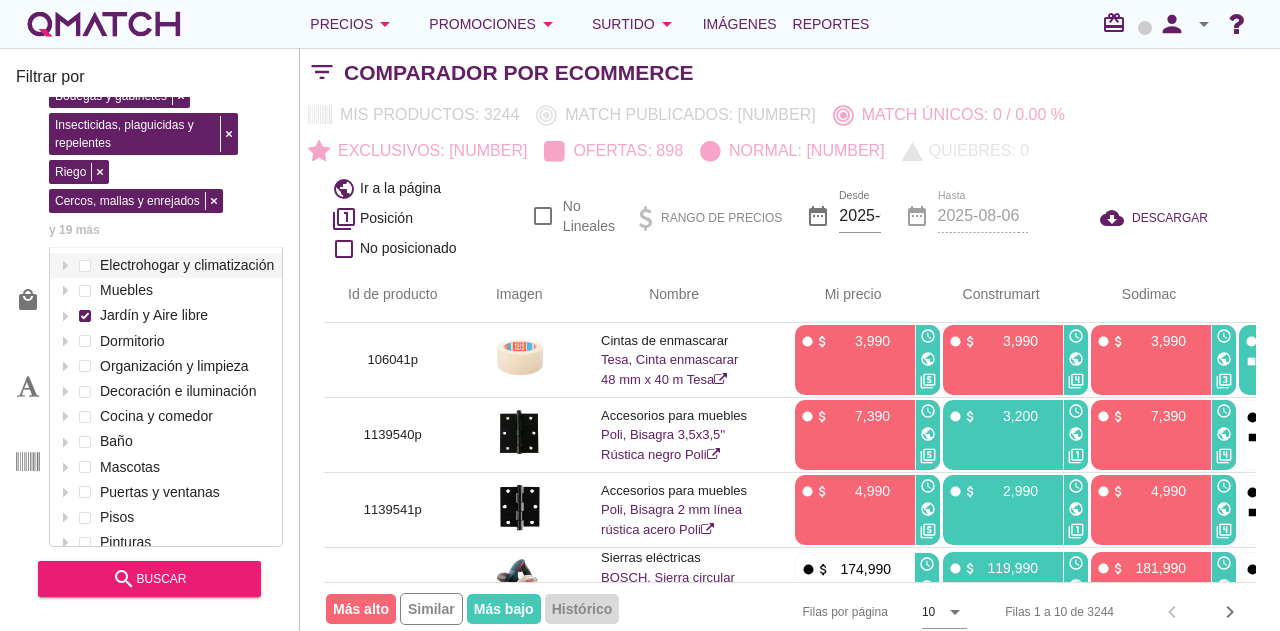 click on "Filtrar por store Falabella Ripley Sodimac Easy Construmart eCommerce category Juegos de terraza Sillas, bancos y mesas Toldos y pérgolas Reposeras Iluminación exterior Maquinaria de jardín Bodegas y gabinetes Insecticidas, plaguicidas y repelentes Riego Cercos, mallas y enrejados y 19 más Clasificaciones Electrohogar y climatización Muebles Jardín y Aire libre Dormitorio Organización y limpieza Decoración e iluminación Cocina y comedor Baño Mascotas Puertas y ventanas Pisos Pinturas Herramientas Electricidad y seguridad Salud y Hogar local_mall Marca arrow_drop_down Filtrar por texto SKU/EAN Separe los SKU usando coma o espacio
search
buscar" at bounding box center (150, 339) 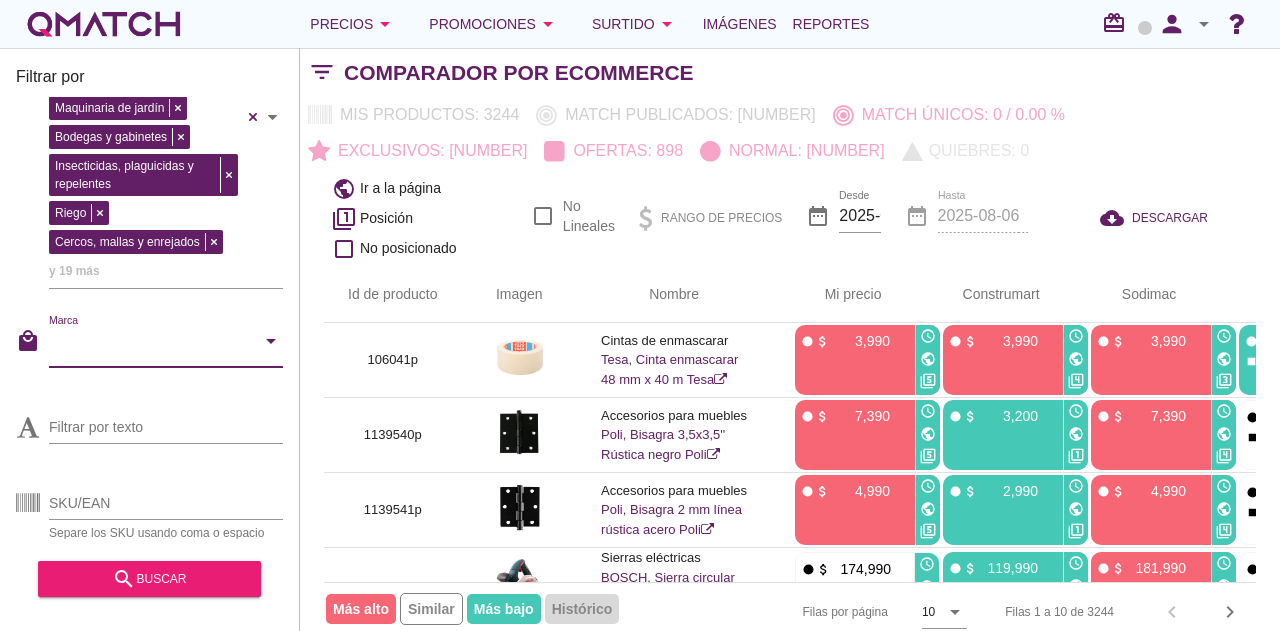 click on "Marca" at bounding box center (152, 346) 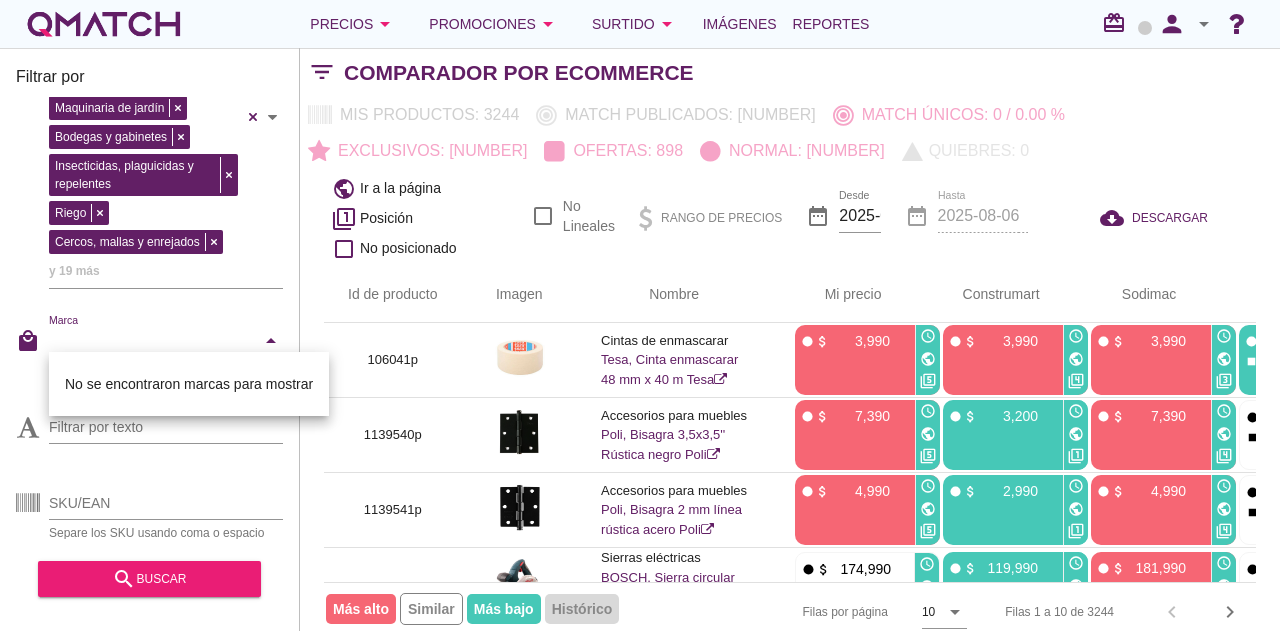 click on "Filtrar por store Falabella Ripley Sodimac Easy Construmart eCommerce category Juegos de terraza Sillas, bancos y mesas Toldos y pérgolas Reposeras Iluminación exterior Maquinaria de jardín Bodegas y gabinetes Insecticidas, plaguicidas y repelentes Riego Cercos, mallas y enrejados y 19 más Clasificaciones local_mall Marca arrow_drop_down Filtrar por texto SKU/EAN Separe los SKU usando coma o espacio
search
buscar" at bounding box center [150, 339] 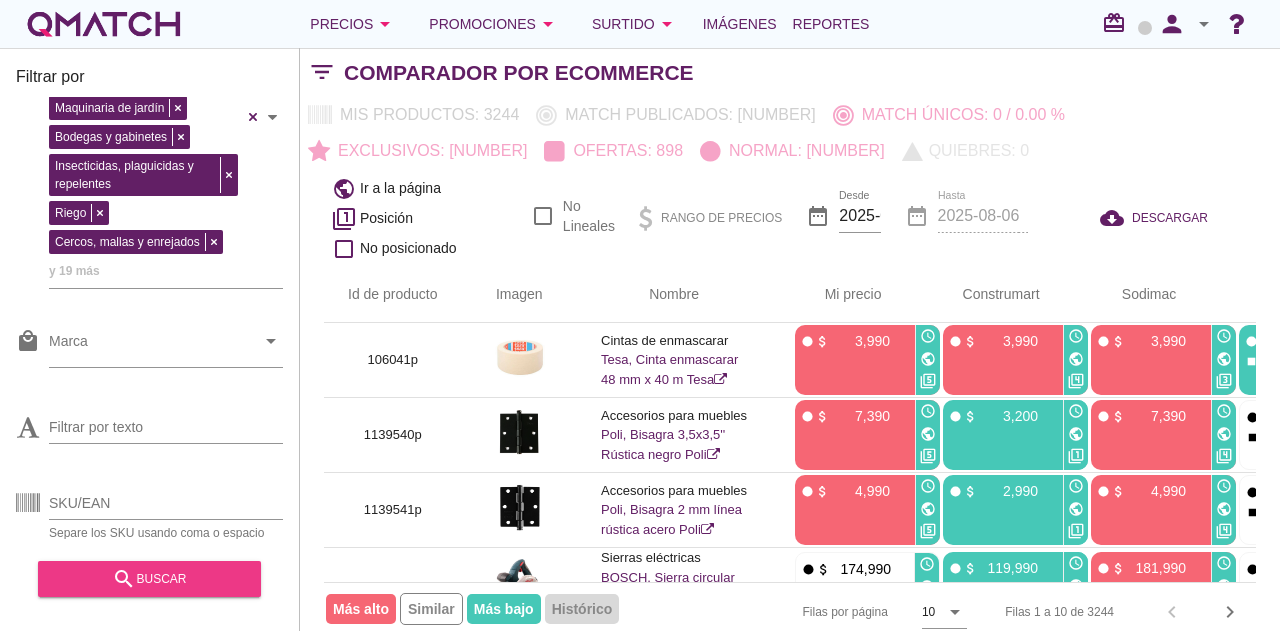 click on "search
buscar" at bounding box center [149, 579] 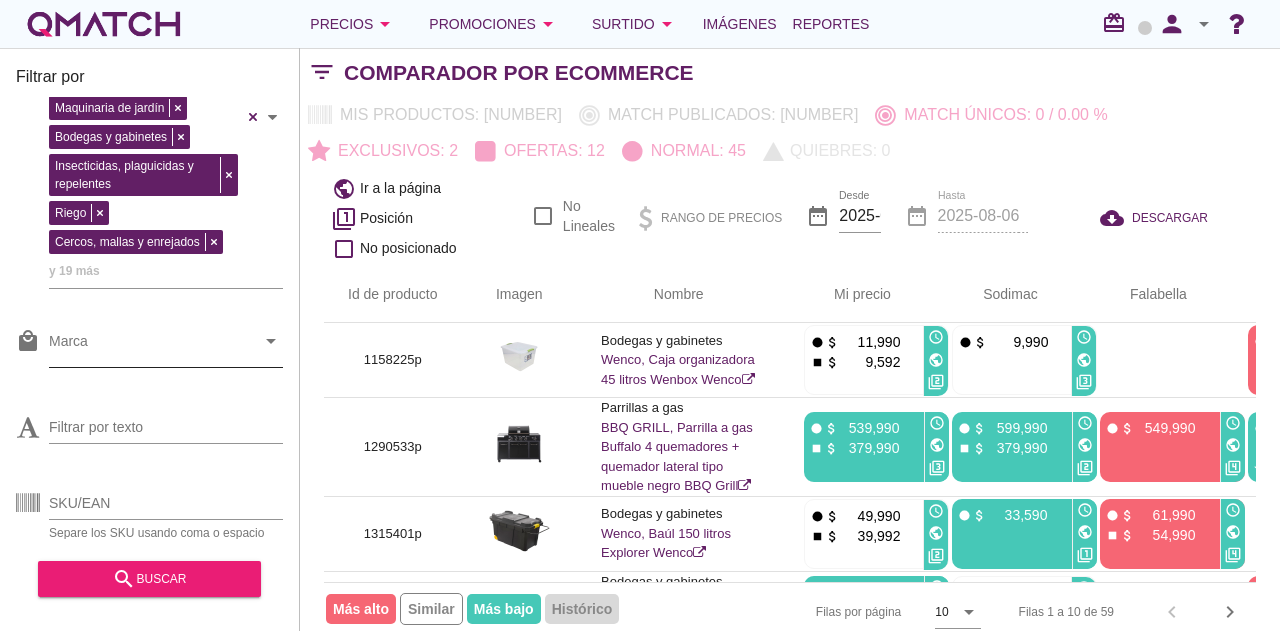 scroll, scrollTop: 298, scrollLeft: 0, axis: vertical 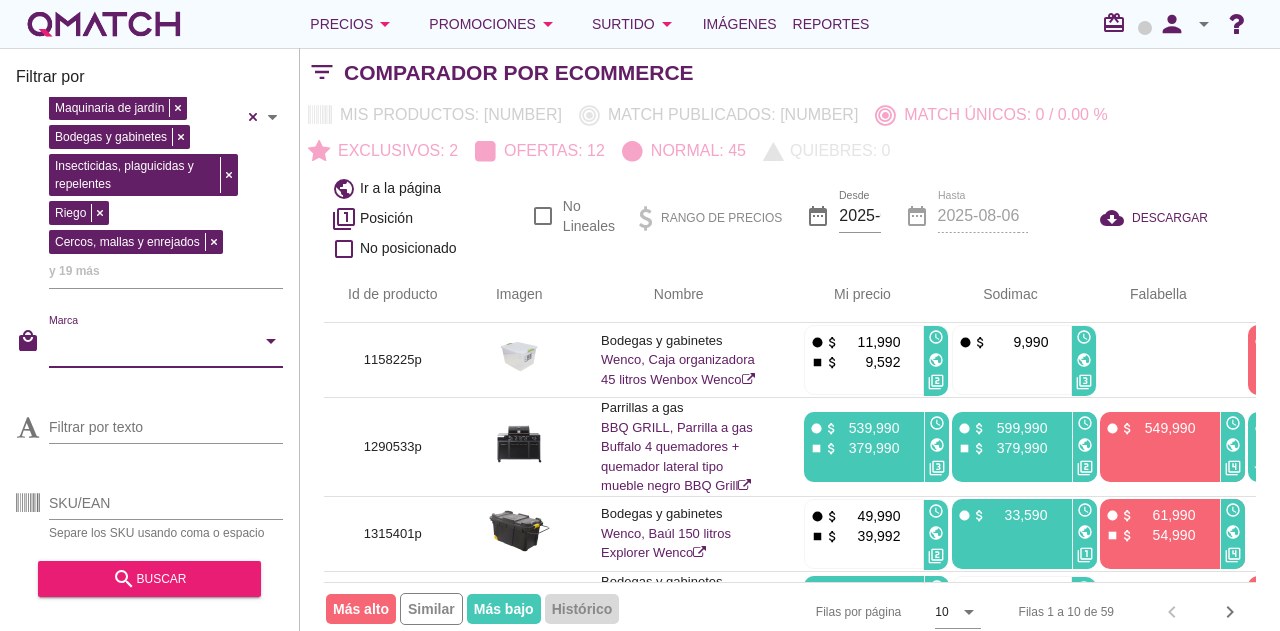 click on "Marca" at bounding box center [152, 346] 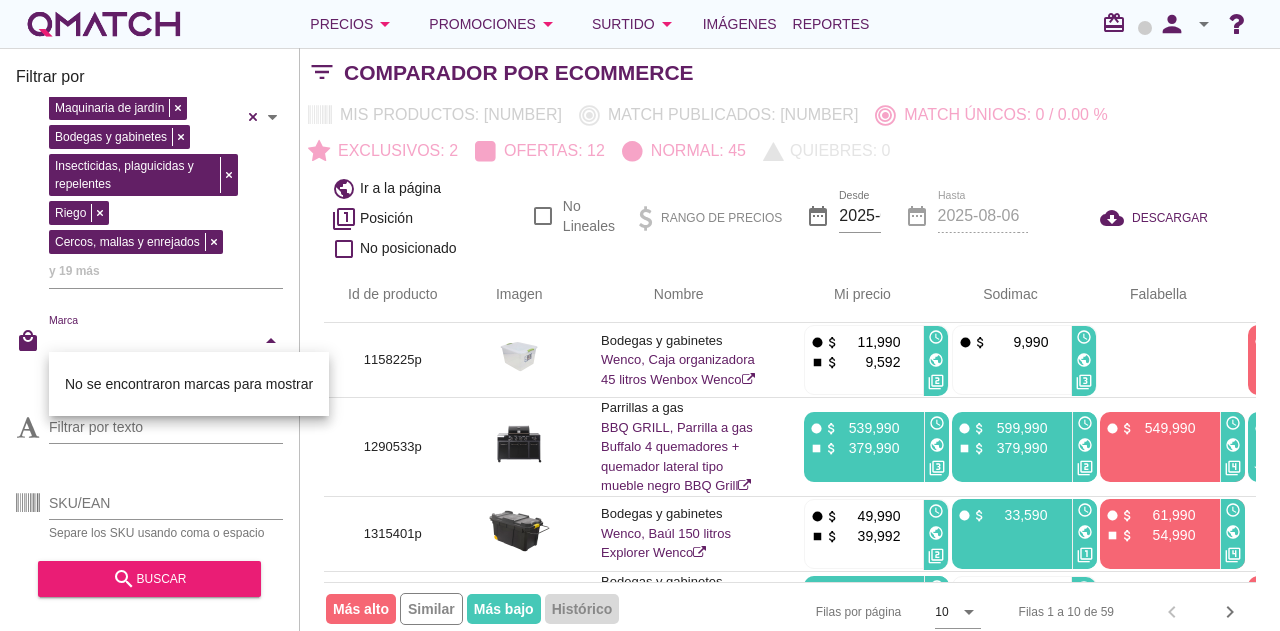 click on "category Juegos de terraza Sillas, bancos y mesas Toldos y pérgolas Reposeras Iluminación exterior Maquinaria de jardín Bodegas y gabinetes Insecticidas, plaguicidas y repelentes Riego Cercos, mallas y enrejados y 19 más Clasificaciones" at bounding box center (149, 121) 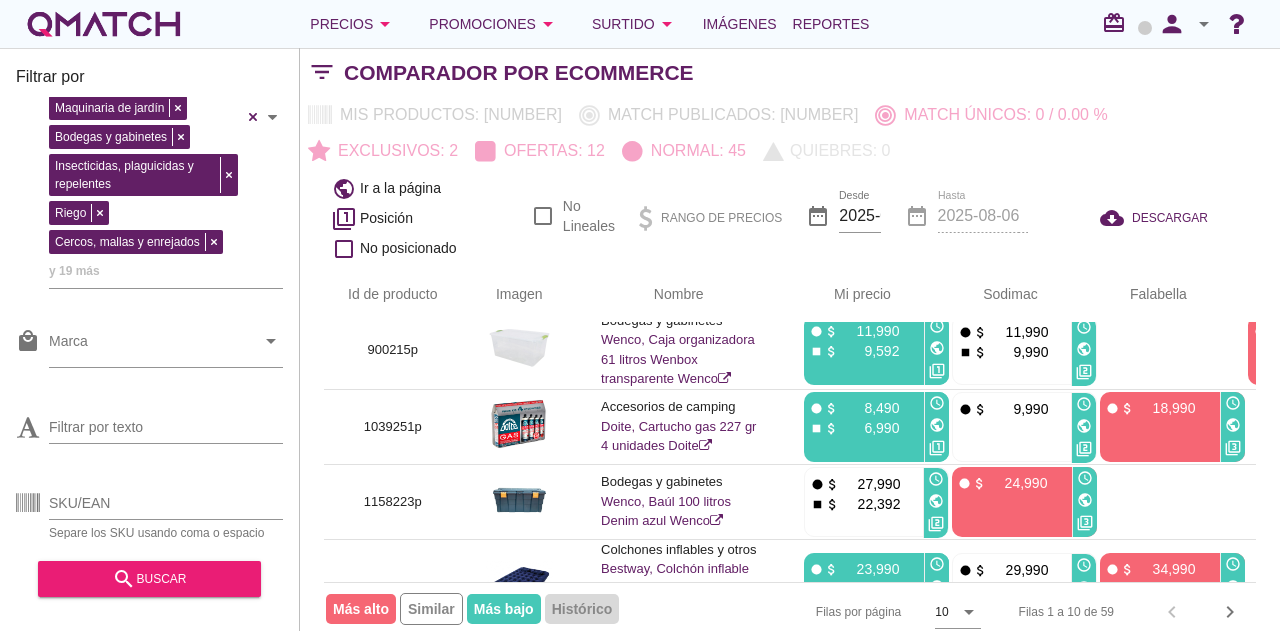scroll, scrollTop: 561, scrollLeft: 0, axis: vertical 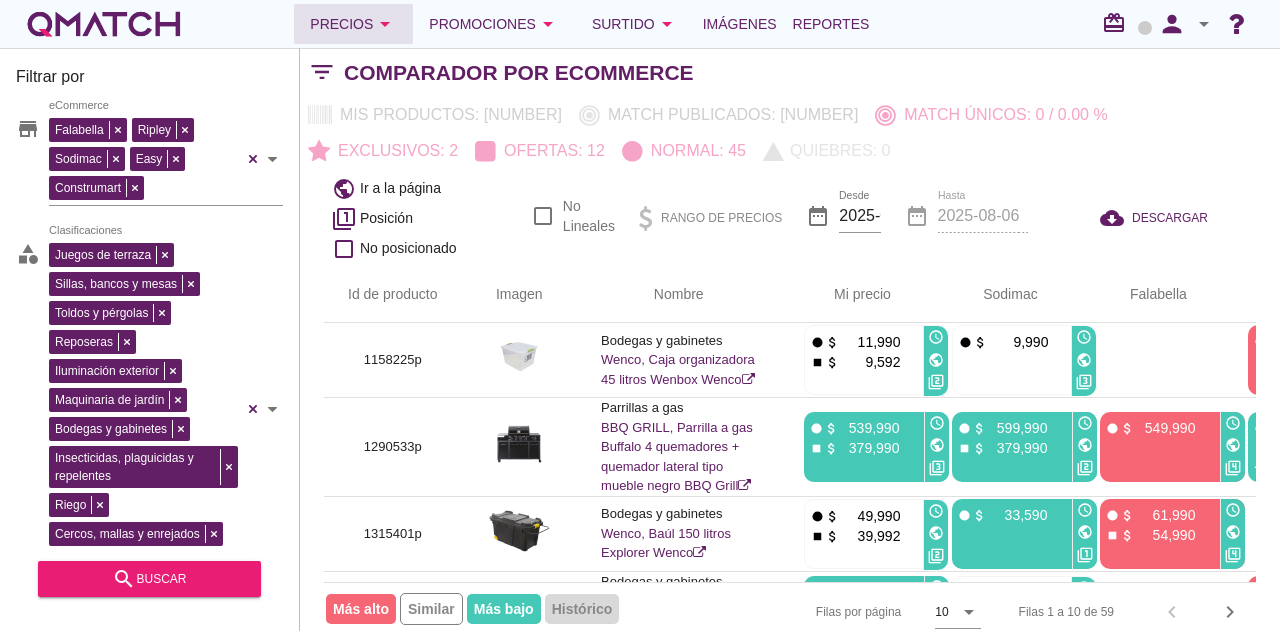 click on "arrow_drop_down" at bounding box center [385, 24] 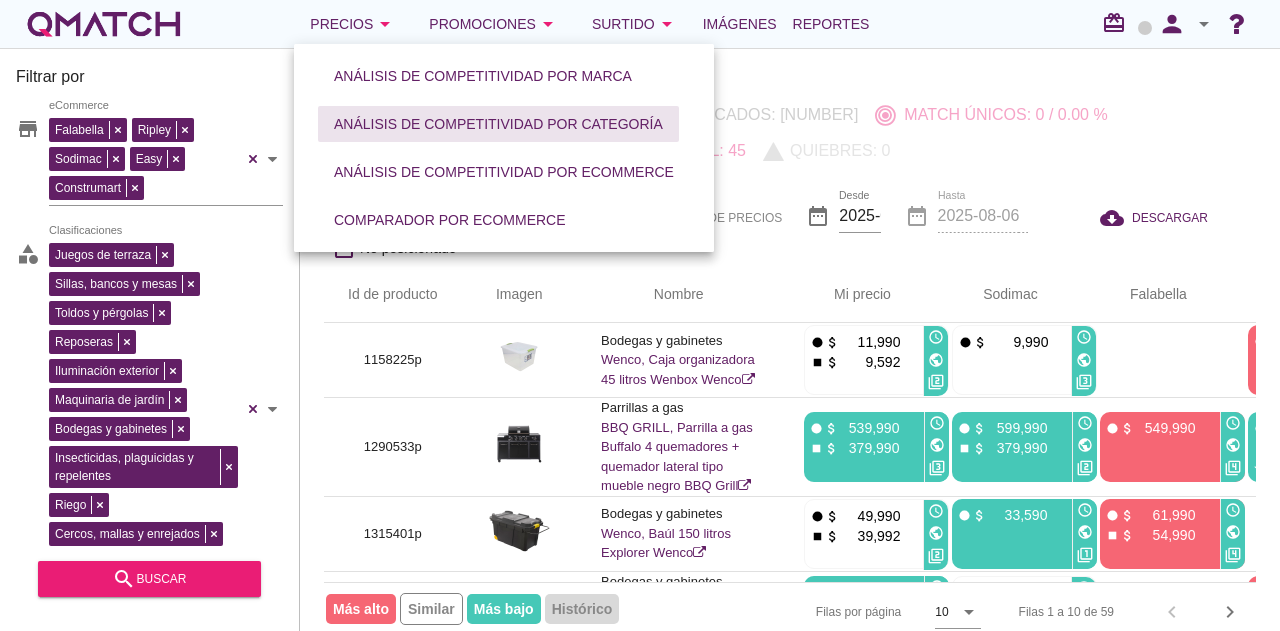 click on "Análisis de competitividad por categoría" at bounding box center [498, 124] 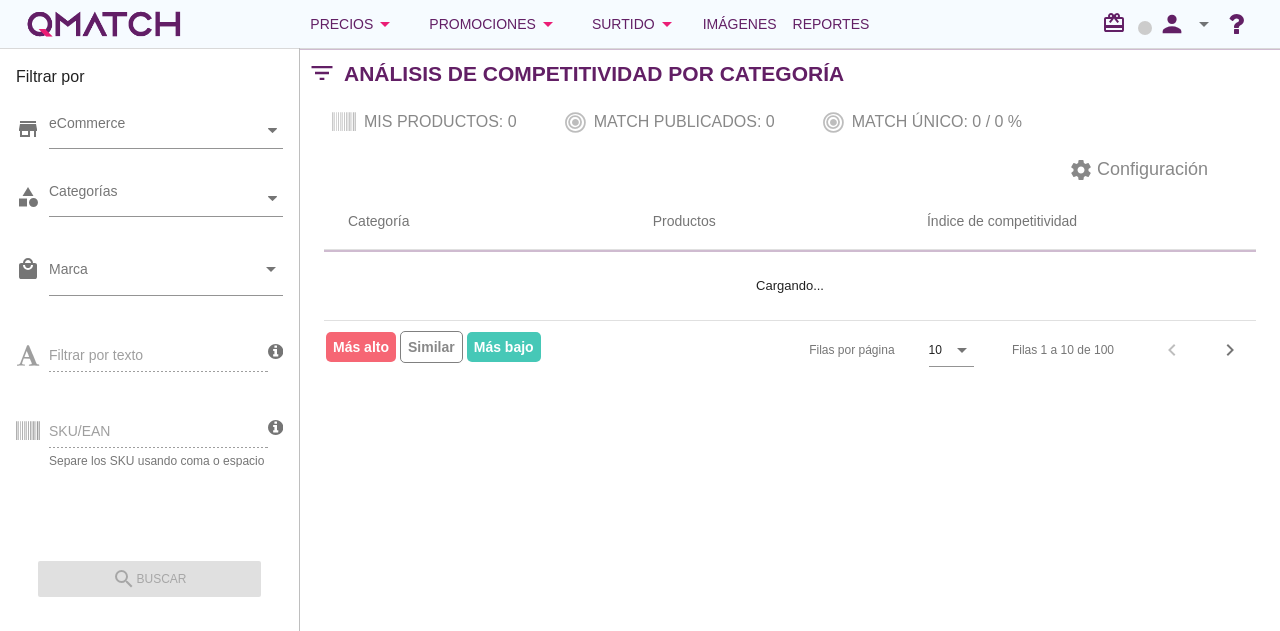 click on "category Categorías" at bounding box center (149, 203) 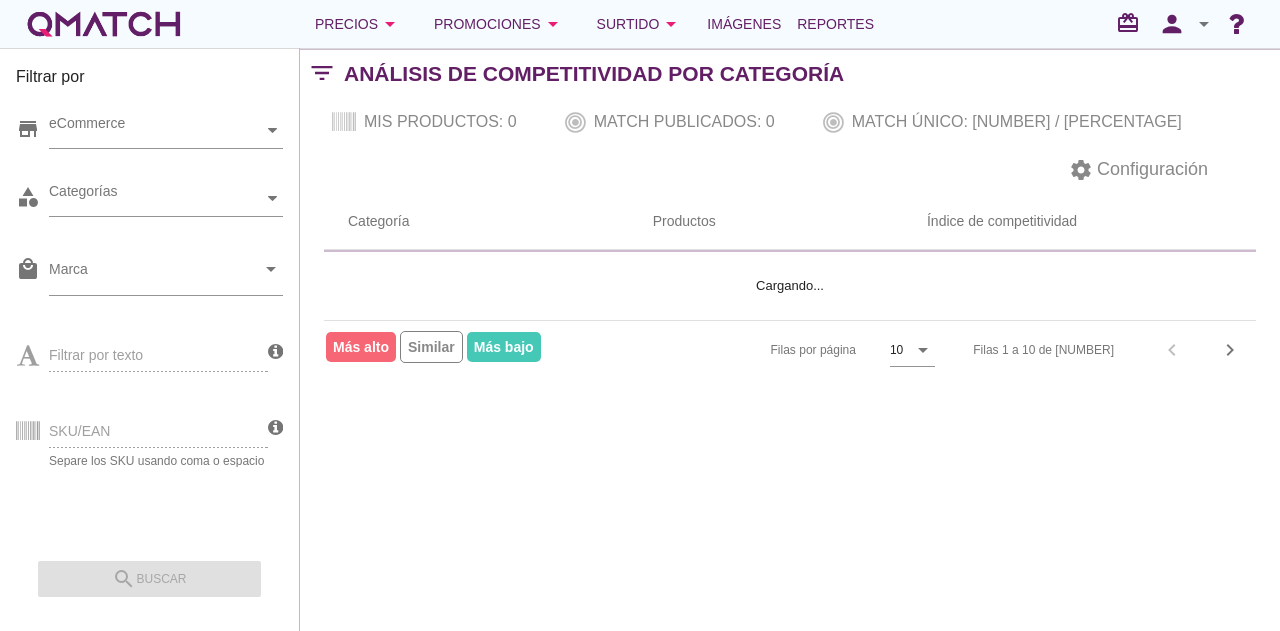 scroll, scrollTop: 0, scrollLeft: 0, axis: both 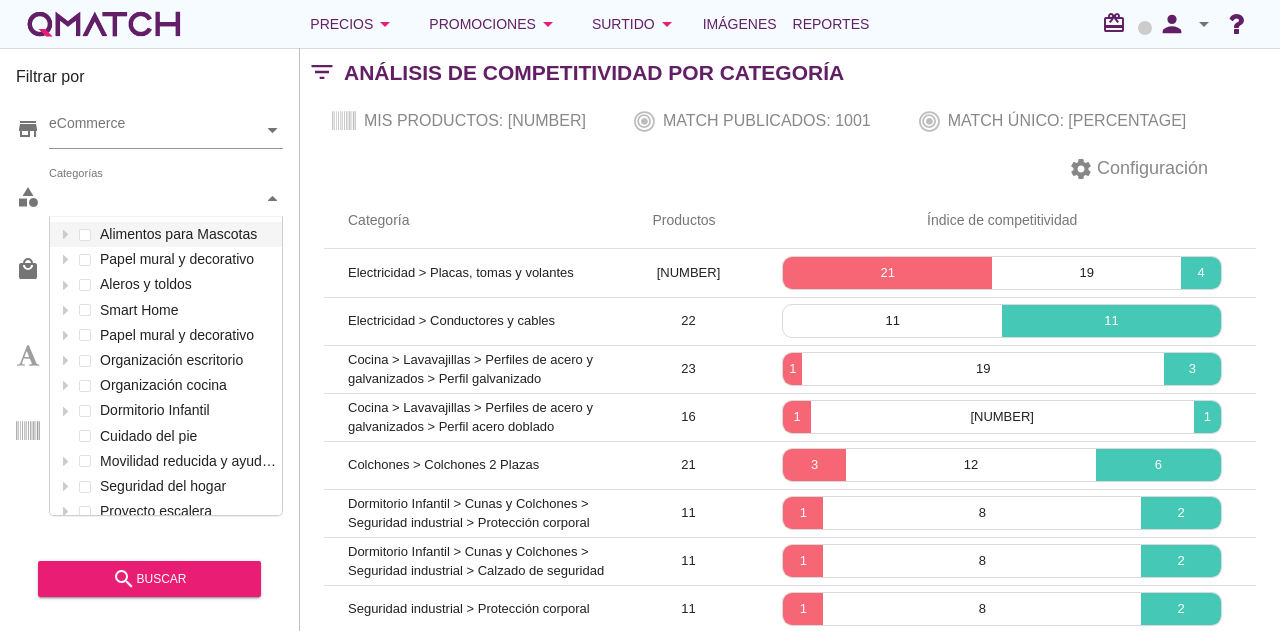 click on "Categorías" at bounding box center [156, 198] 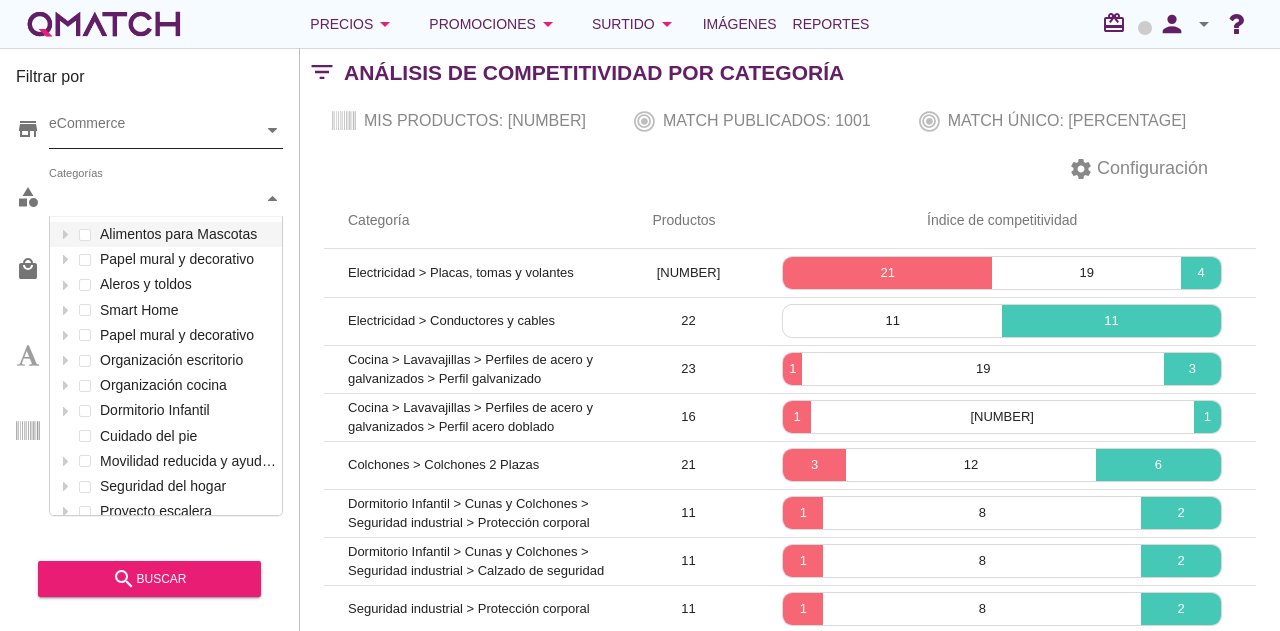 click on "eCommerce" at bounding box center [156, 130] 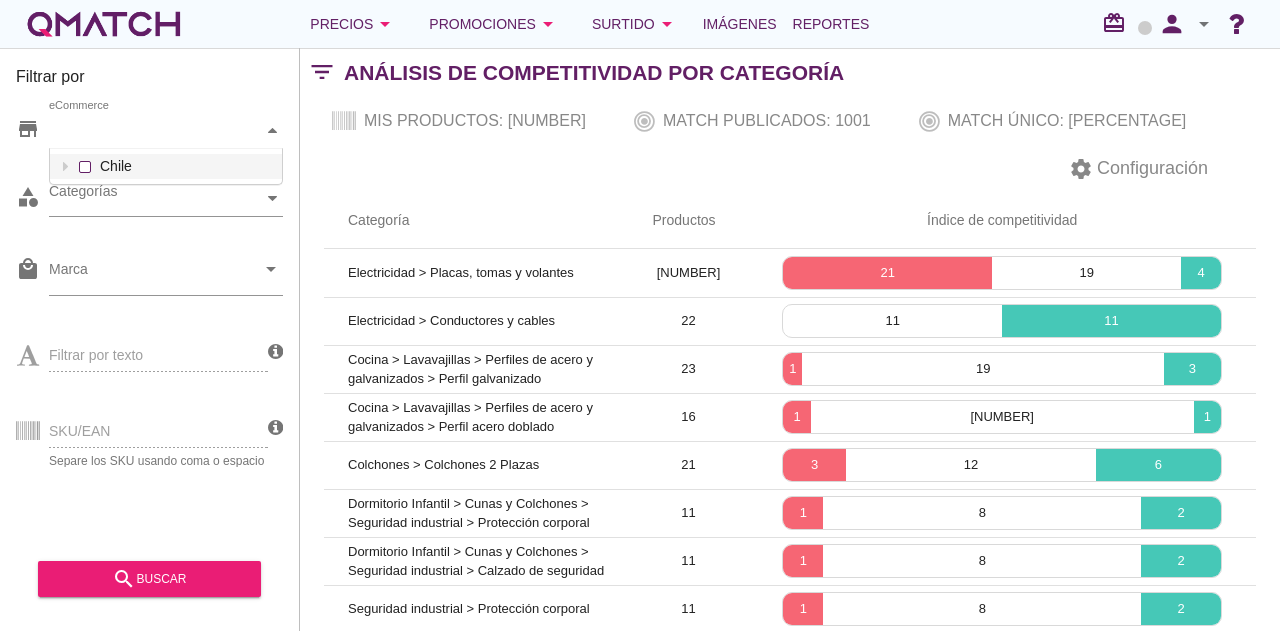 scroll, scrollTop: 38, scrollLeft: 234, axis: both 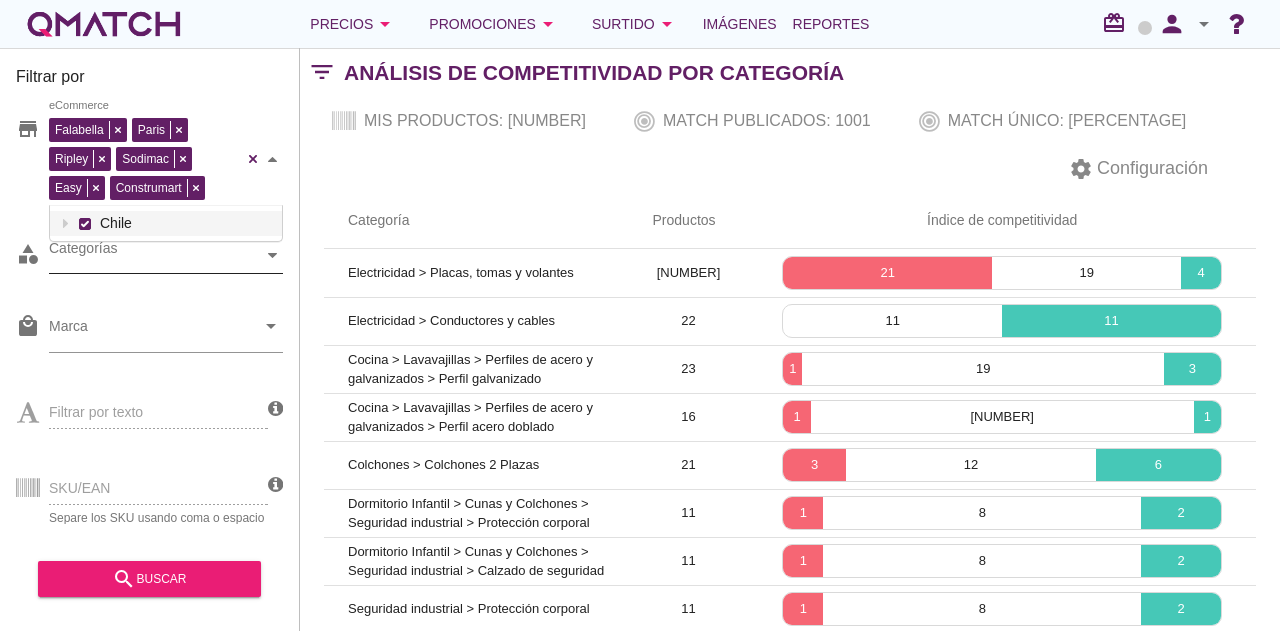 click on "Categorías" at bounding box center (156, 255) 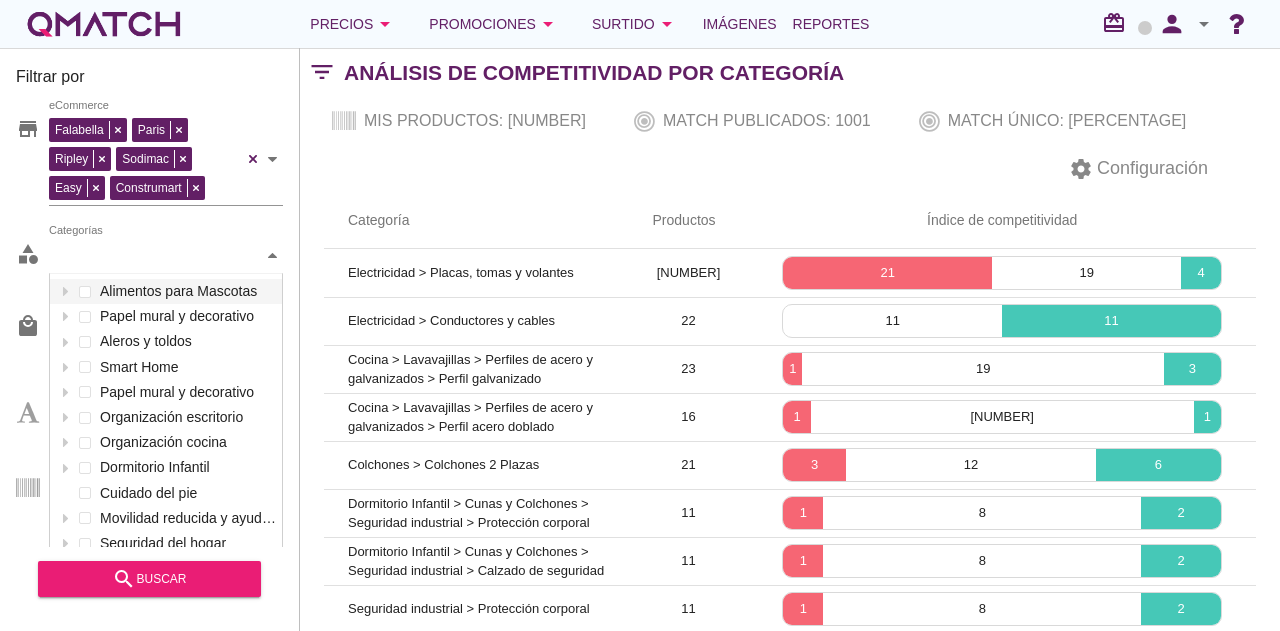 scroll, scrollTop: 301, scrollLeft: 234, axis: both 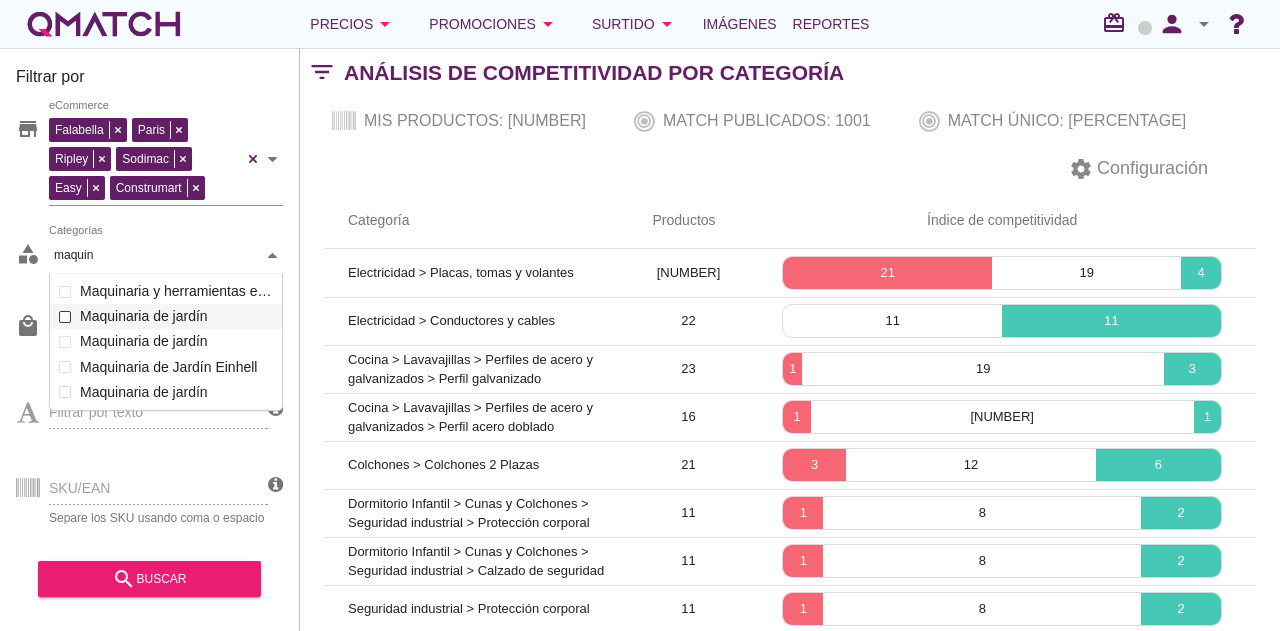 click on "Categorías maquin maquin Alimentos para Mascotas Papel mural y decorativo Aleros y toldos Smart Home Papel mural y decorativo Organización escritorio Organización cocina Dormitorio Infantil   Cuidado del pie  Movilidad reducida y ayuda para la vida diaria Seguridad del hogar Proyecto escalera Menaje de comedor   Extractores Cuidado de Mascotas Cajas organizadoras Pinturas en spray Organización de loggia Maquinaria y herramientas estacionarias Limpieza Herramientas y suministros de pintura Electricidad Barnices y tratamiento de superficies Artículos de traumatología y ortopedia Adhesivos, selladores y siliconas Ventanas y accesorios Tinas, hidromasajes y spa Seguridad industrial Ropa de Cama Puertas de exterior Muebles de terrazas Muebles de cocina Marcos y molduras Living y Sala de Estar Herramientas manuales Grifería de cocina Cabinas y duchas Comedor y Bar Cerraduras Aspirado y limpieza Casas y Camas para Mascotas Adhesivos y fragües Viaje y mudanza Seguridad infantil Seguridad automóvil Cocina" at bounding box center [166, 256] 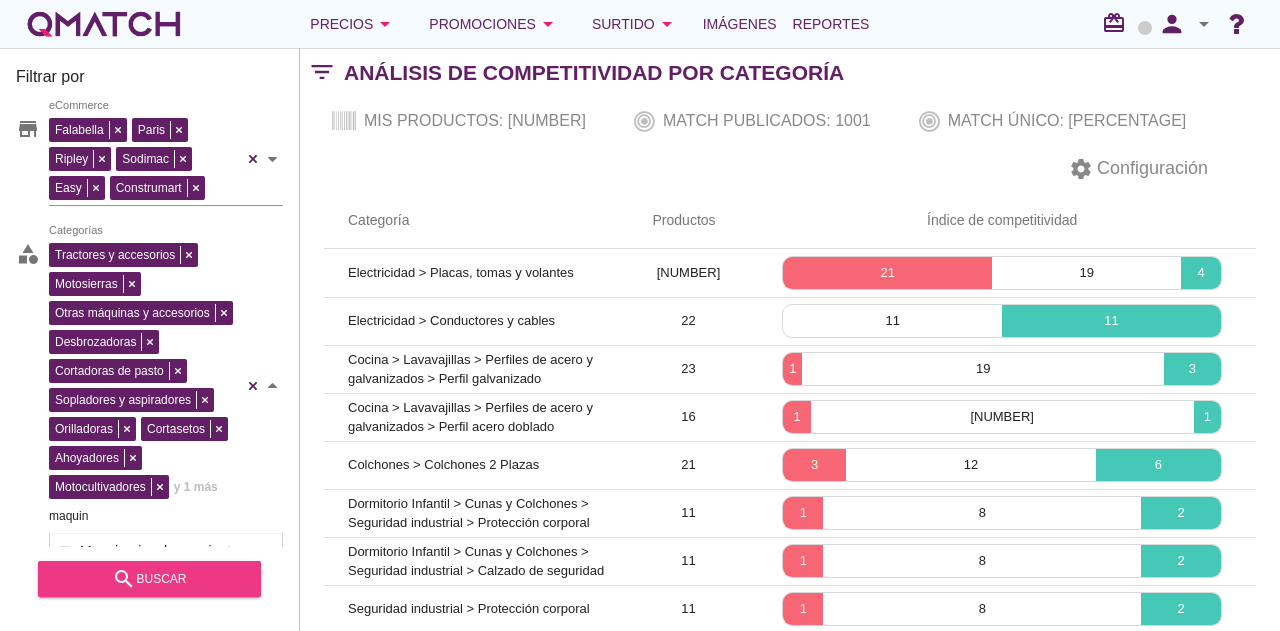 type on "maquin" 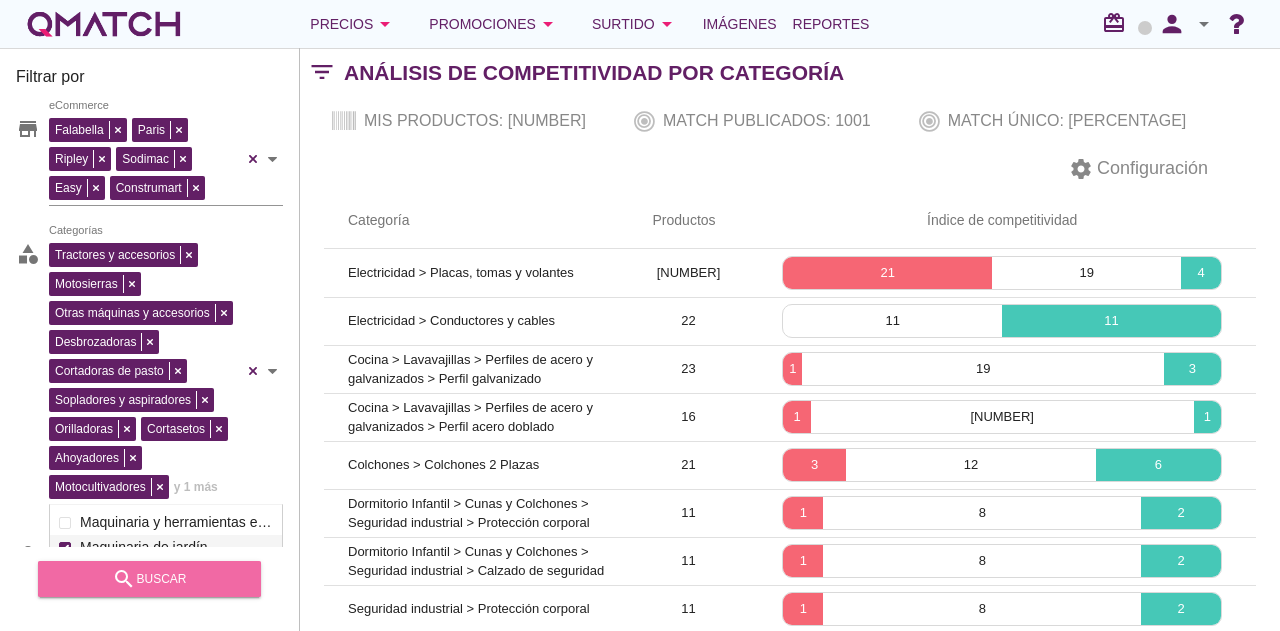 click on "search
buscar" at bounding box center [149, 579] 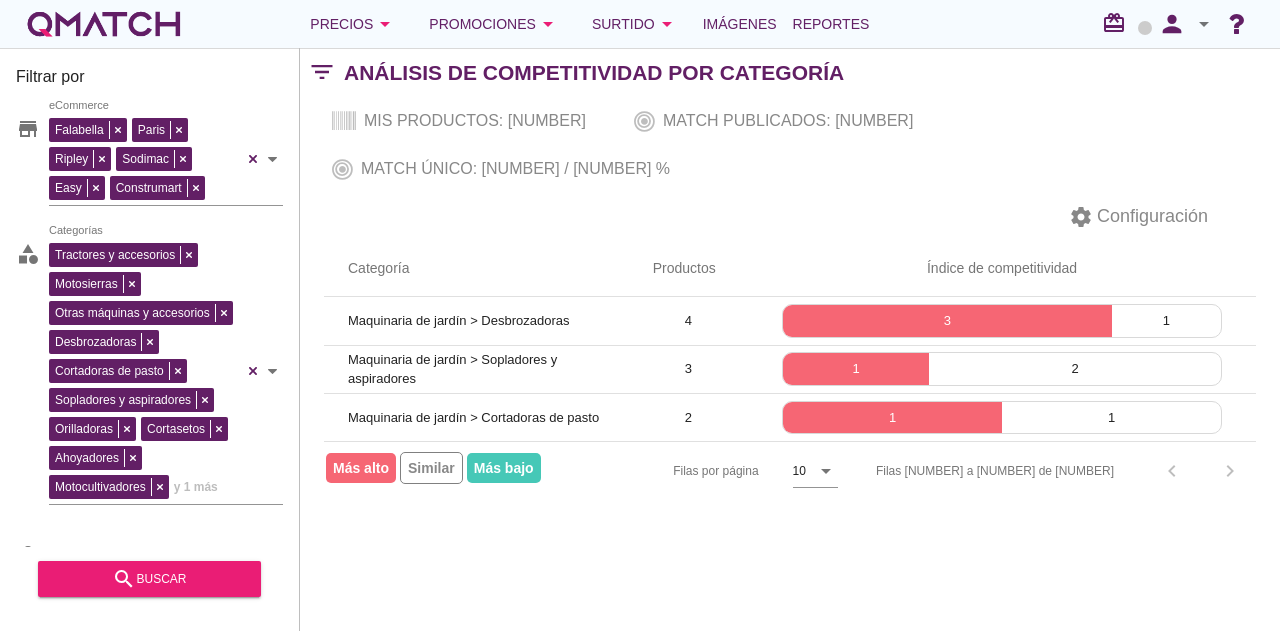 click on "Similar" at bounding box center (431, 468) 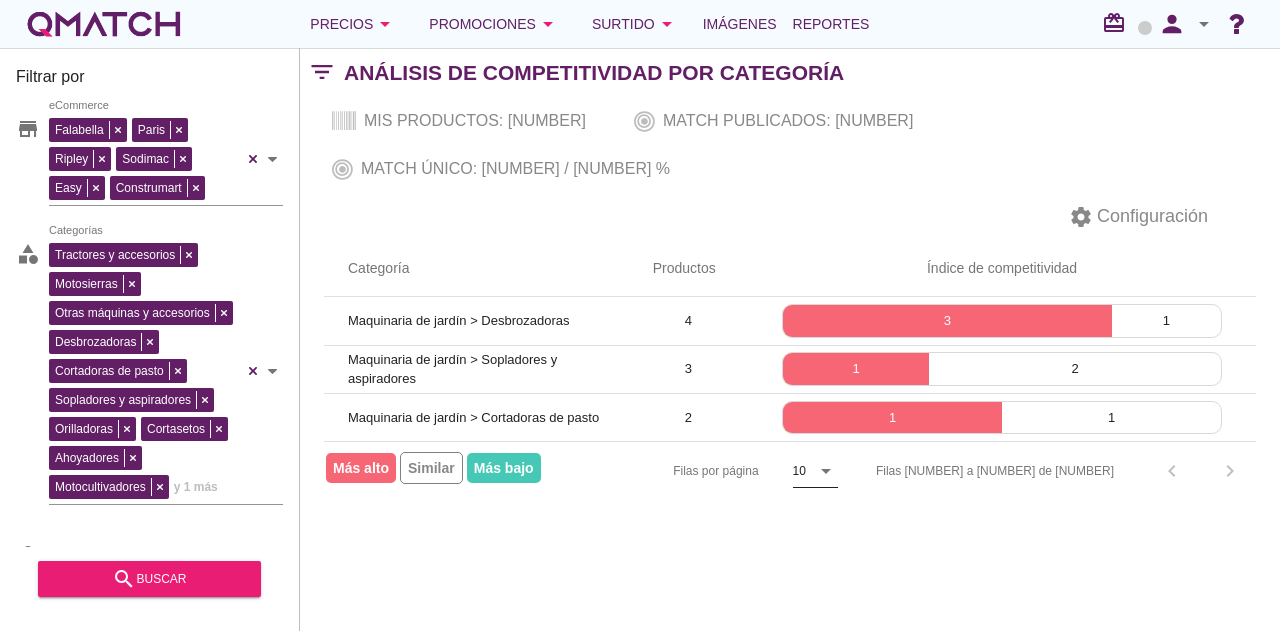 click on "arrow_drop_down" at bounding box center [826, 471] 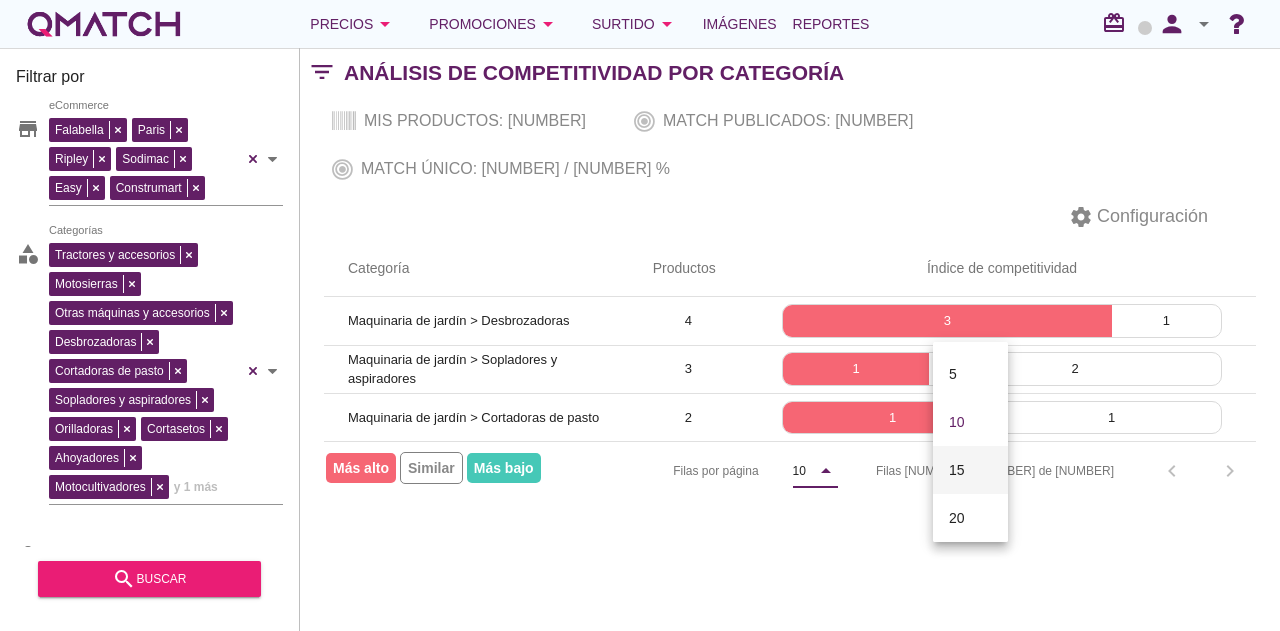 click on "15" at bounding box center [970, 470] 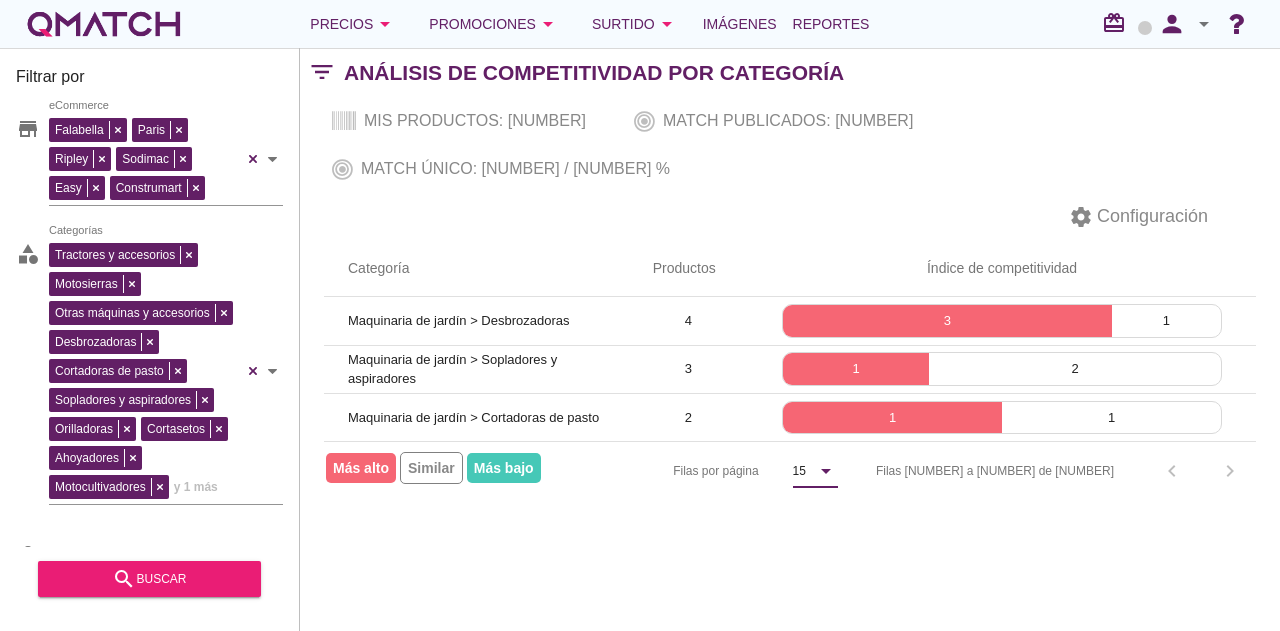 click on "arrow_drop_down" at bounding box center (826, 471) 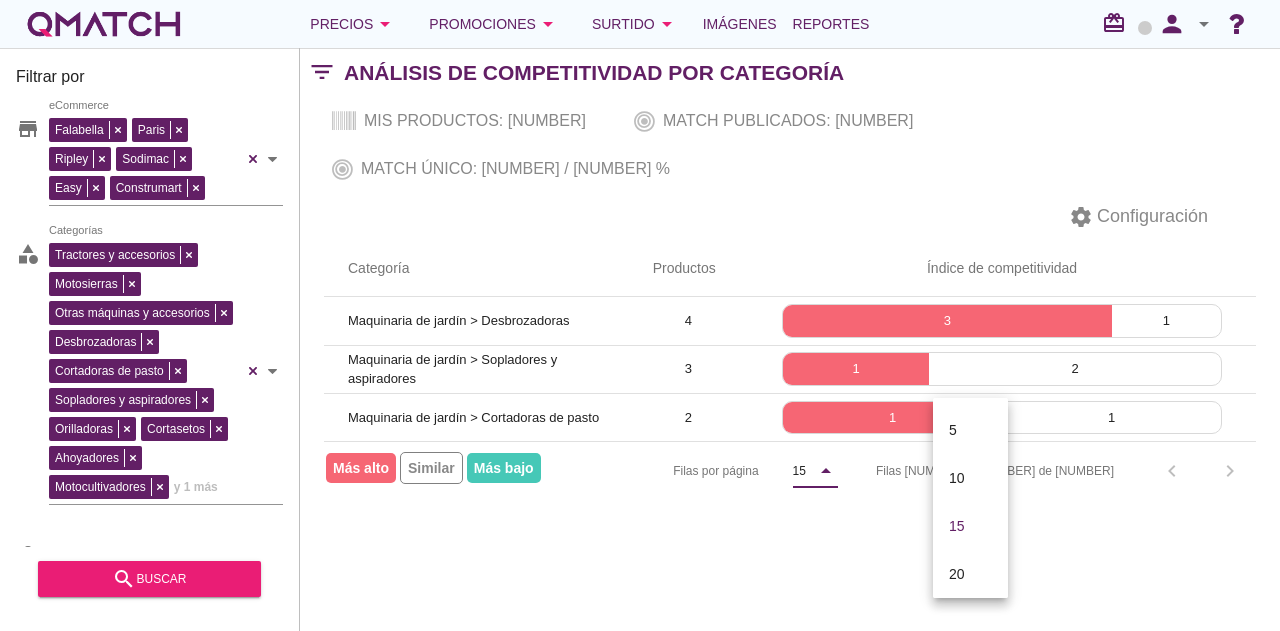 scroll, scrollTop: 104, scrollLeft: 0, axis: vertical 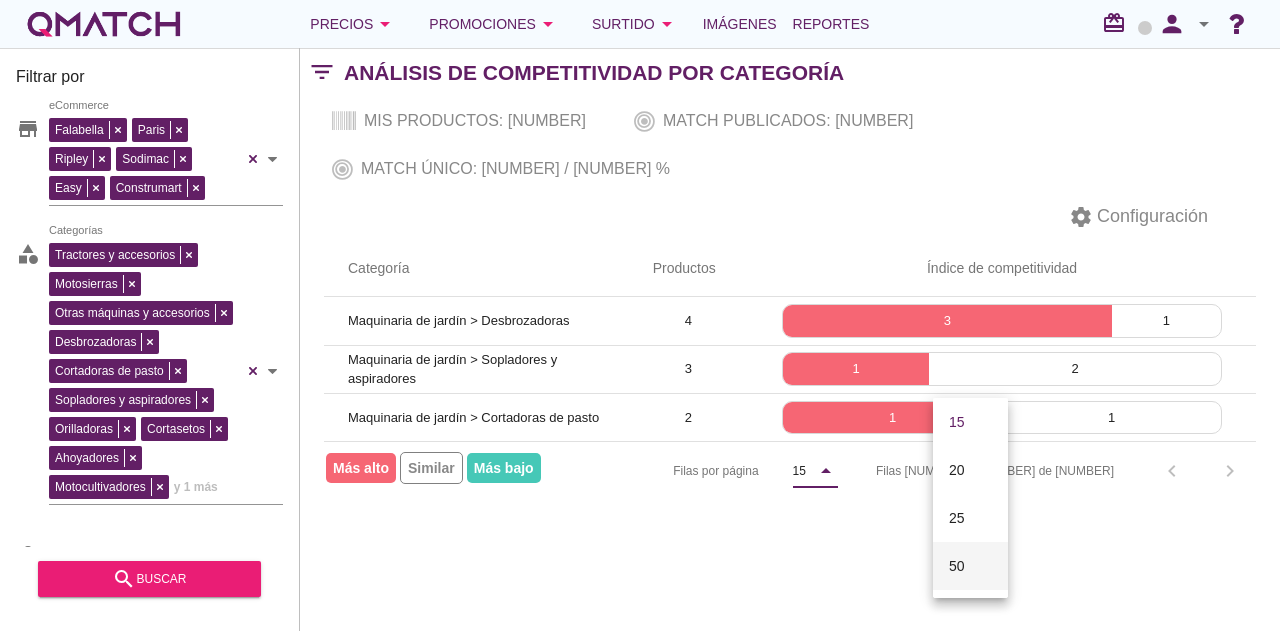 click on "50" at bounding box center (970, 566) 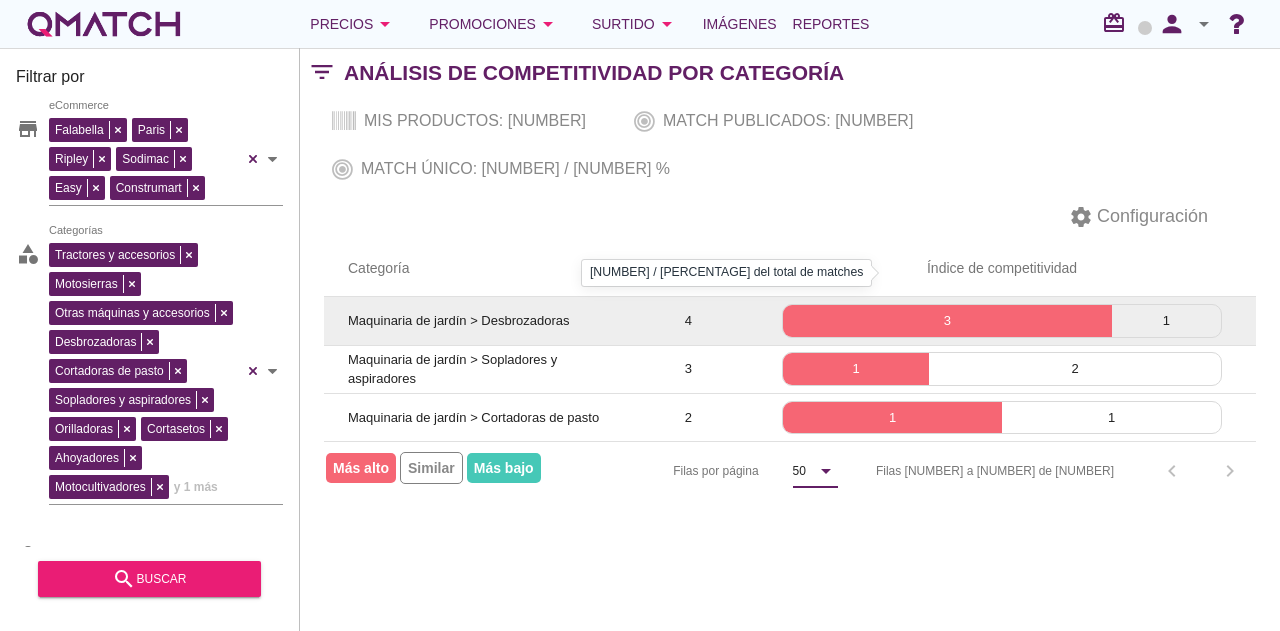 click on "3" at bounding box center [947, 321] 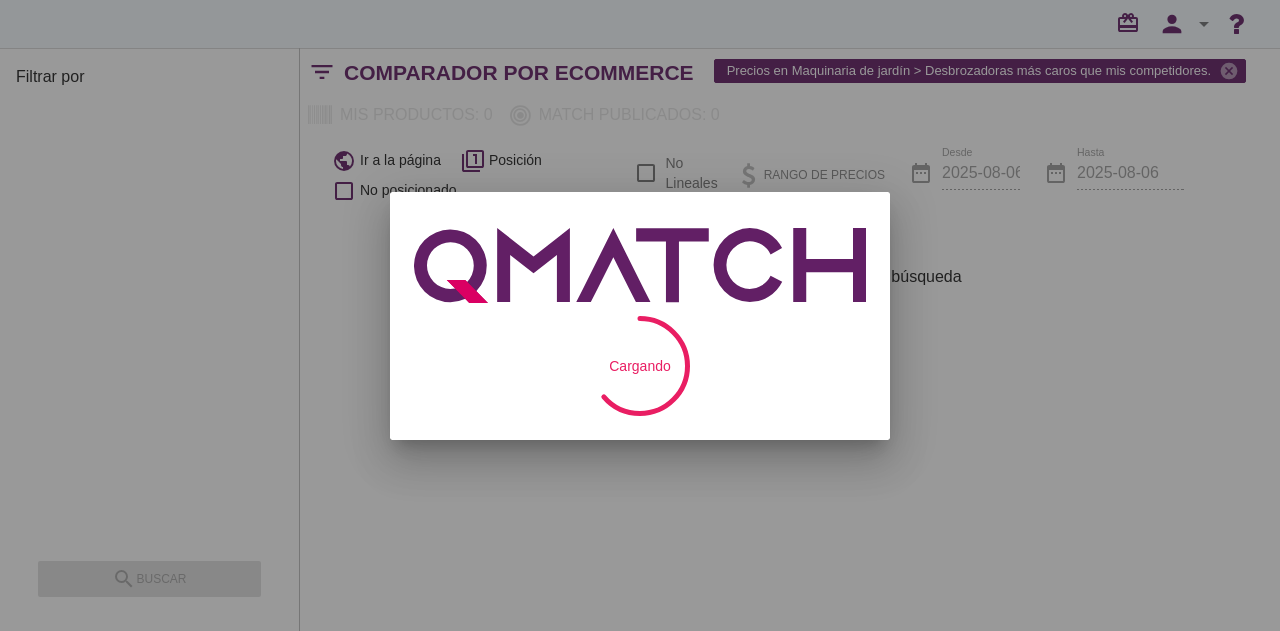 scroll, scrollTop: 0, scrollLeft: 0, axis: both 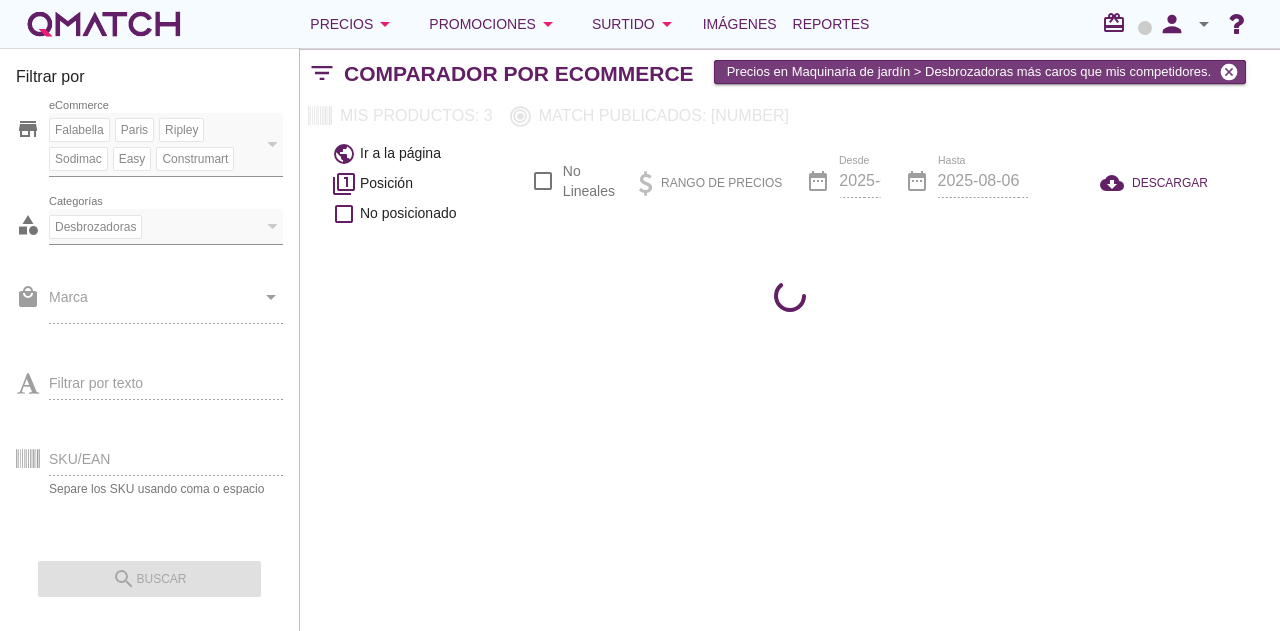 click on "cancel" at bounding box center [1229, 72] 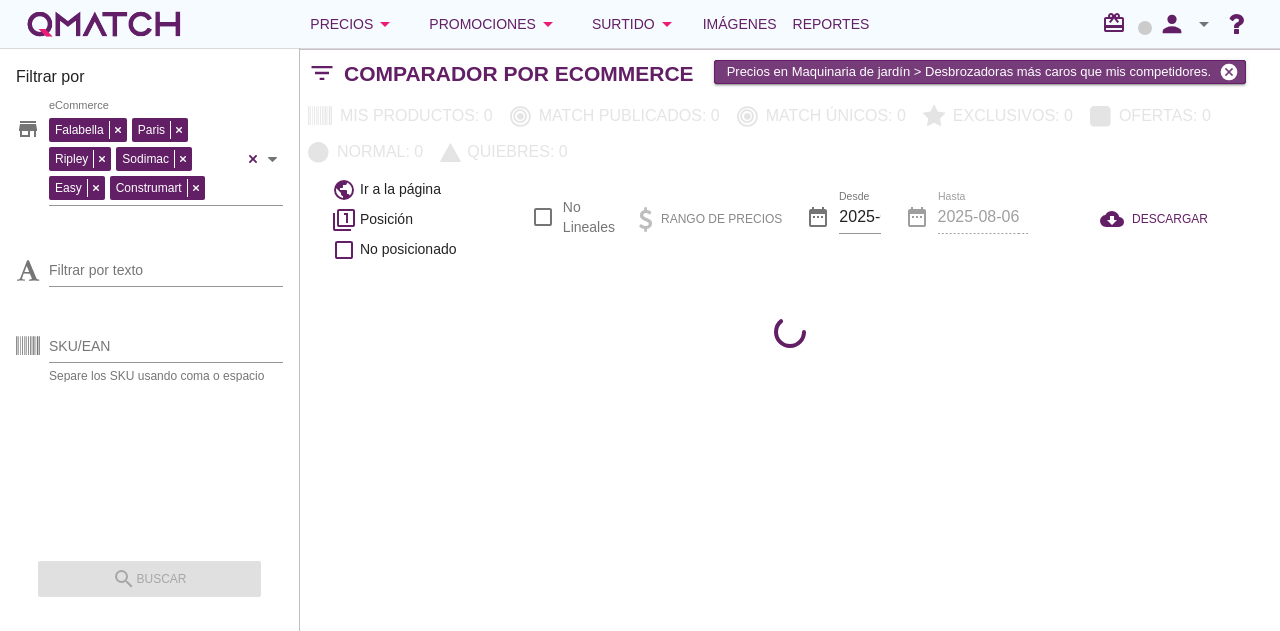 checkbox on "false" 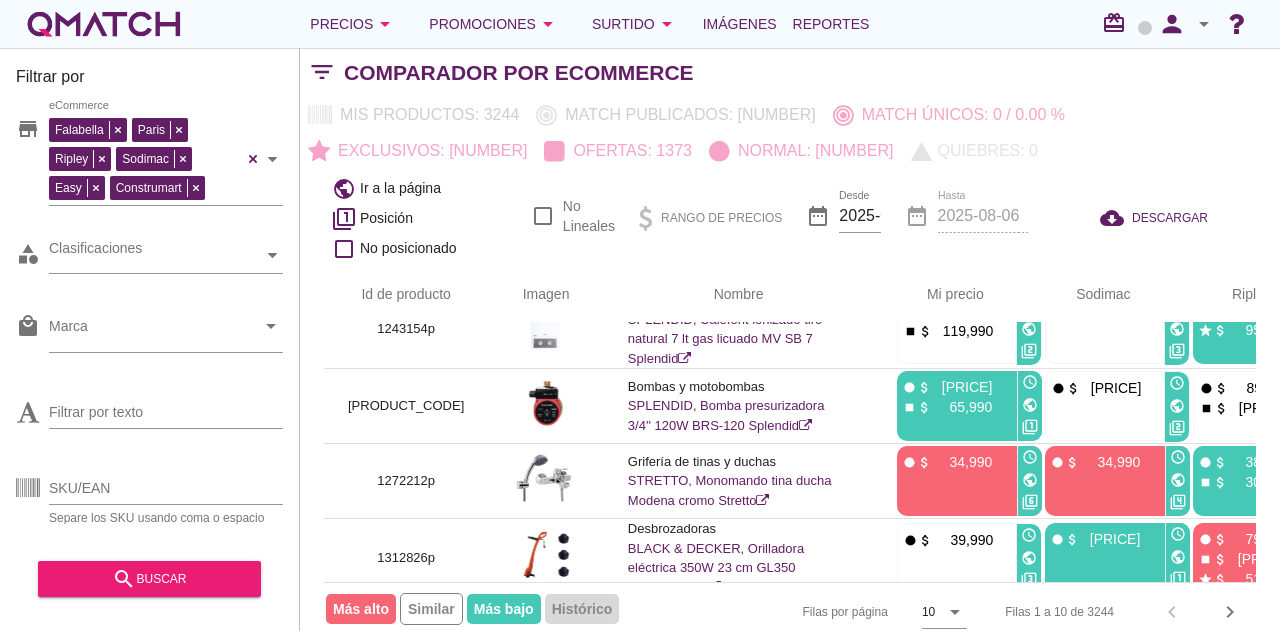 scroll, scrollTop: 514, scrollLeft: 0, axis: vertical 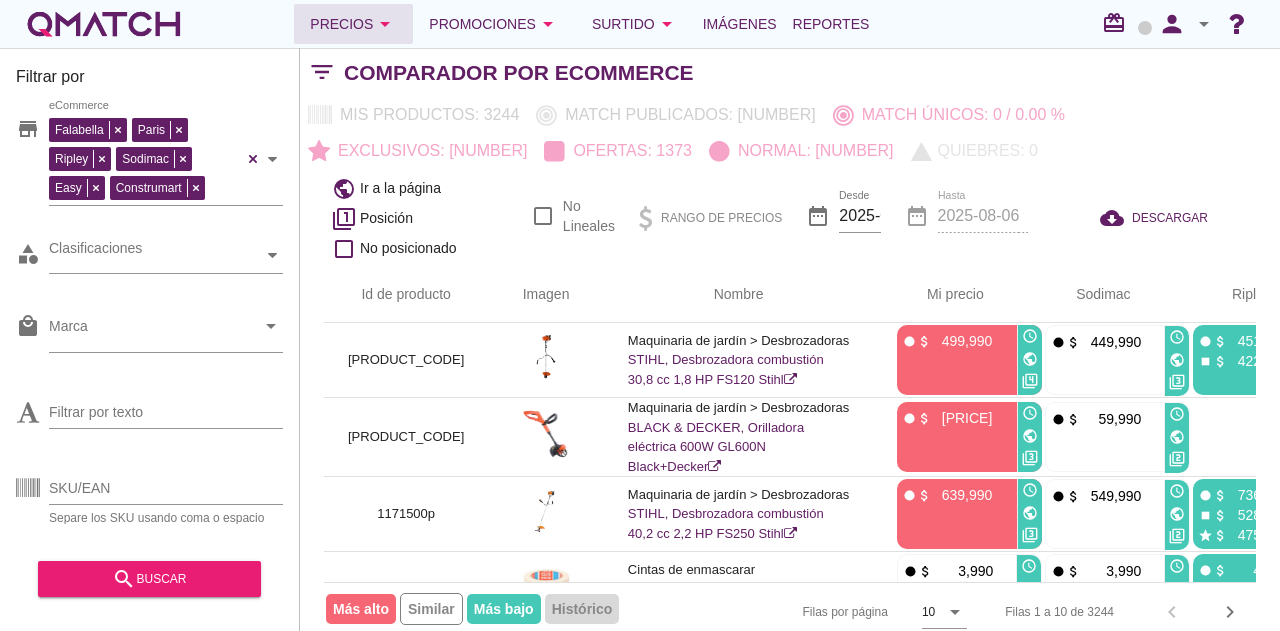 click on "arrow_drop_down" at bounding box center (385, 24) 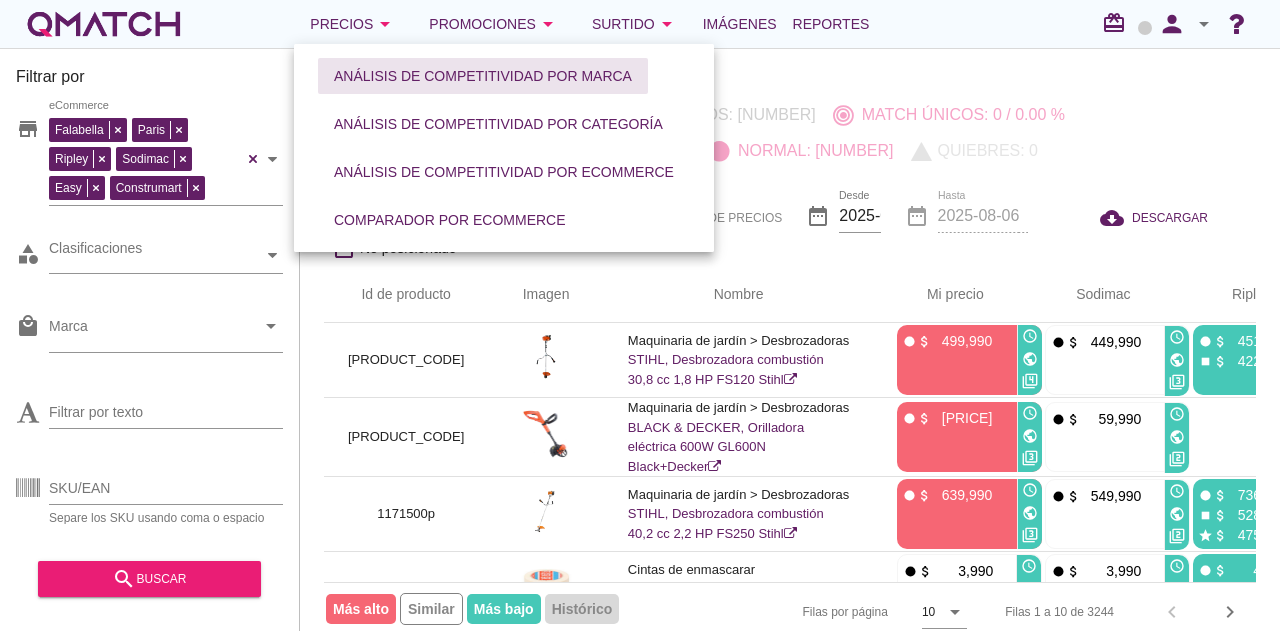 click on "Análisis de competitividad por marca" at bounding box center [483, 76] 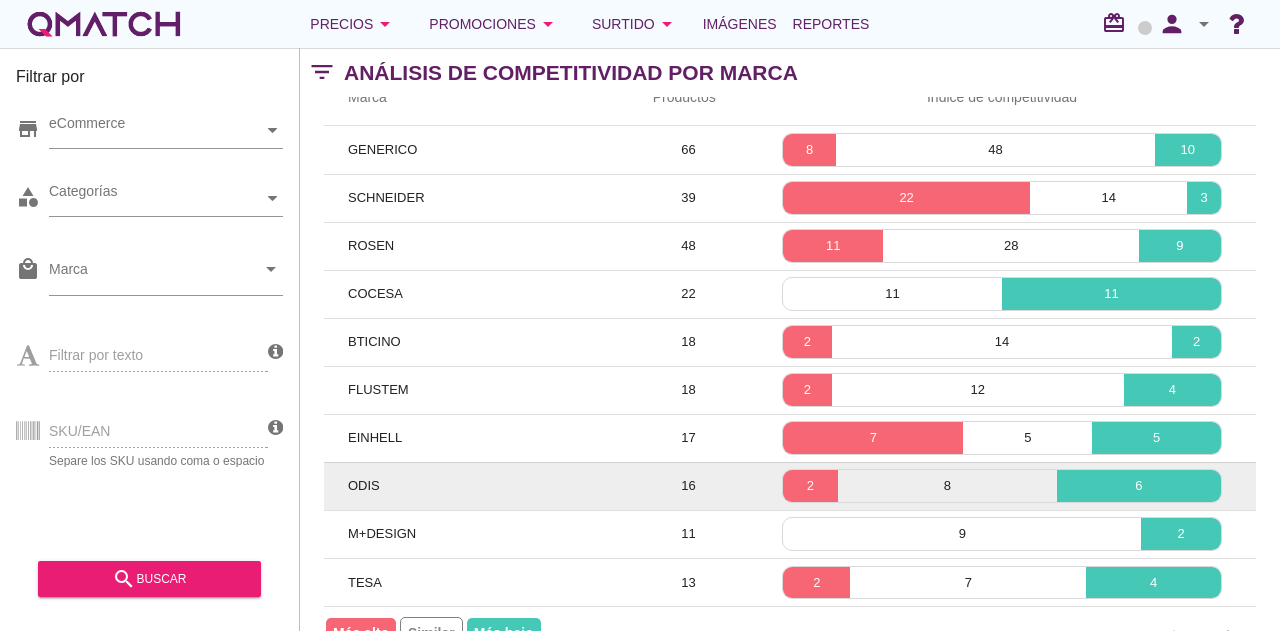 scroll, scrollTop: 71, scrollLeft: 0, axis: vertical 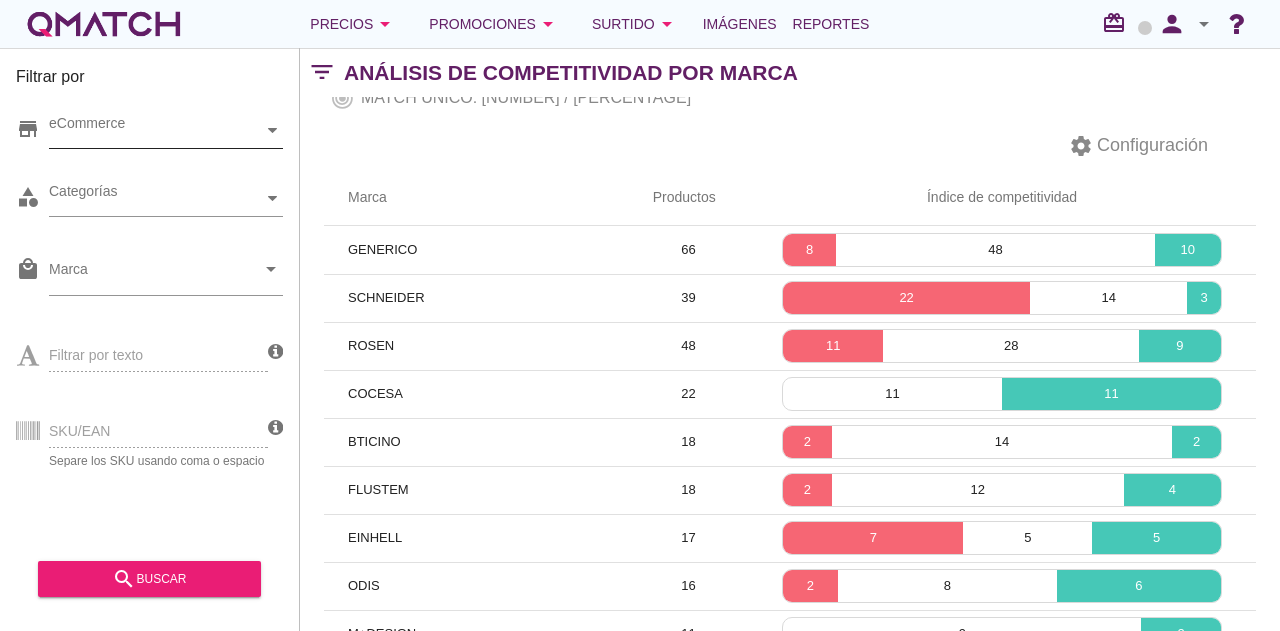 click on "eCommerce" at bounding box center (156, 130) 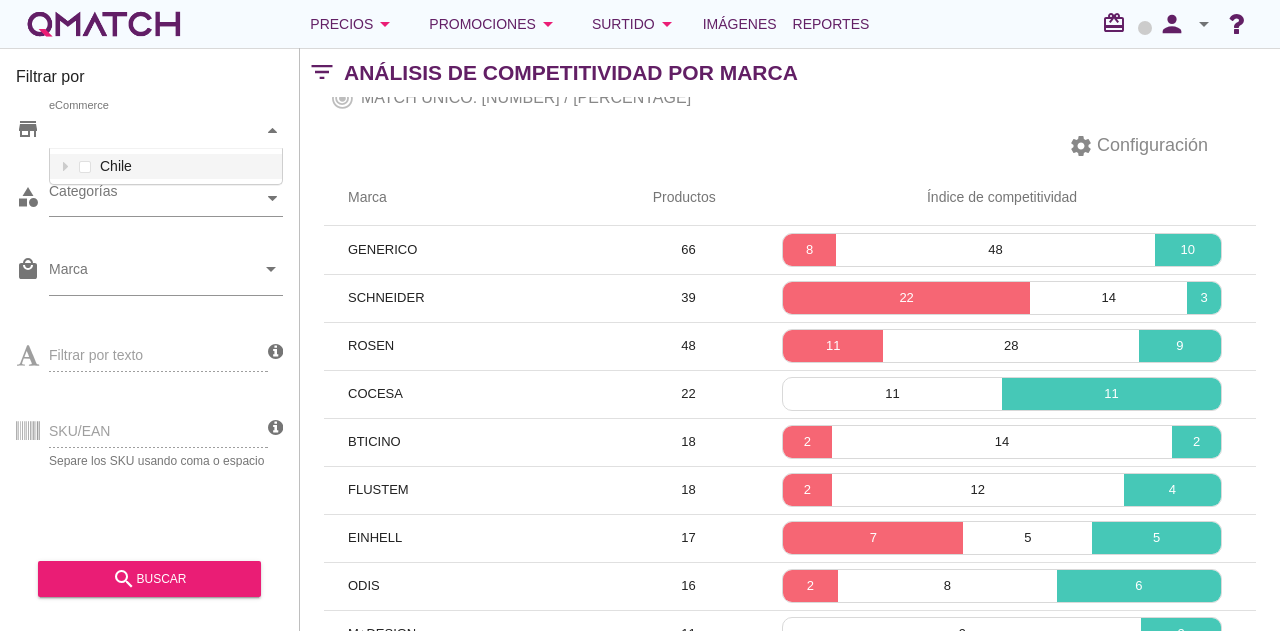 scroll, scrollTop: 38, scrollLeft: 234, axis: both 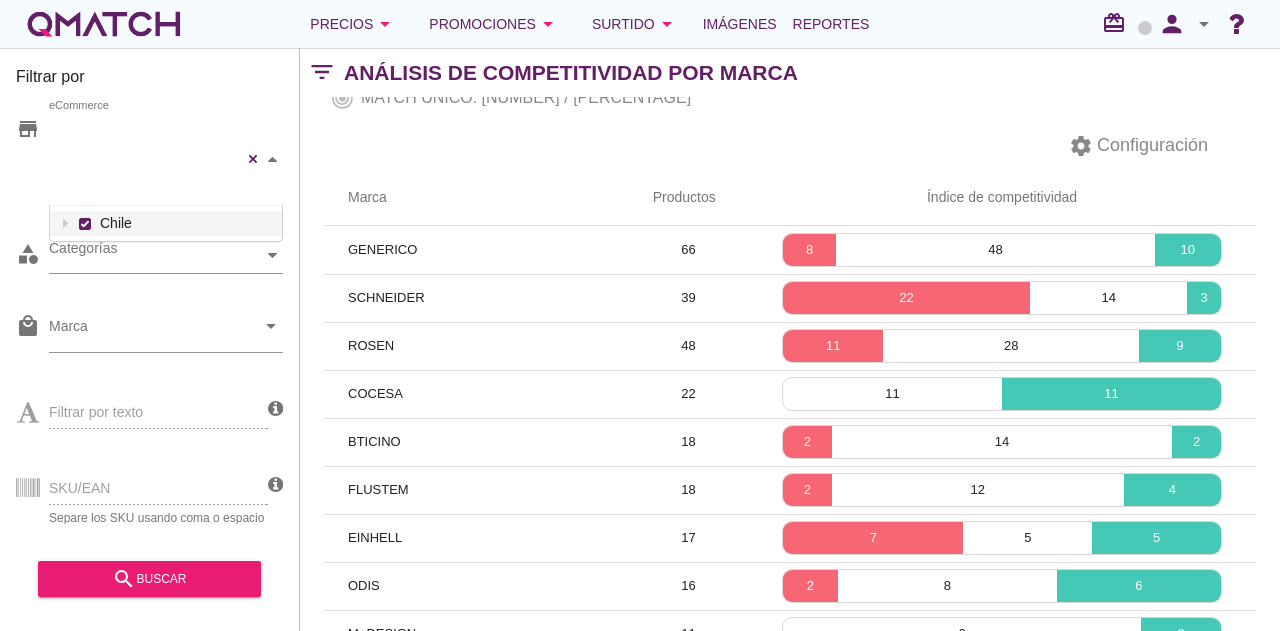 click on "Falabella Paris Ripley Sodimac Easy Construmart eCommerce Chile" at bounding box center (166, 159) 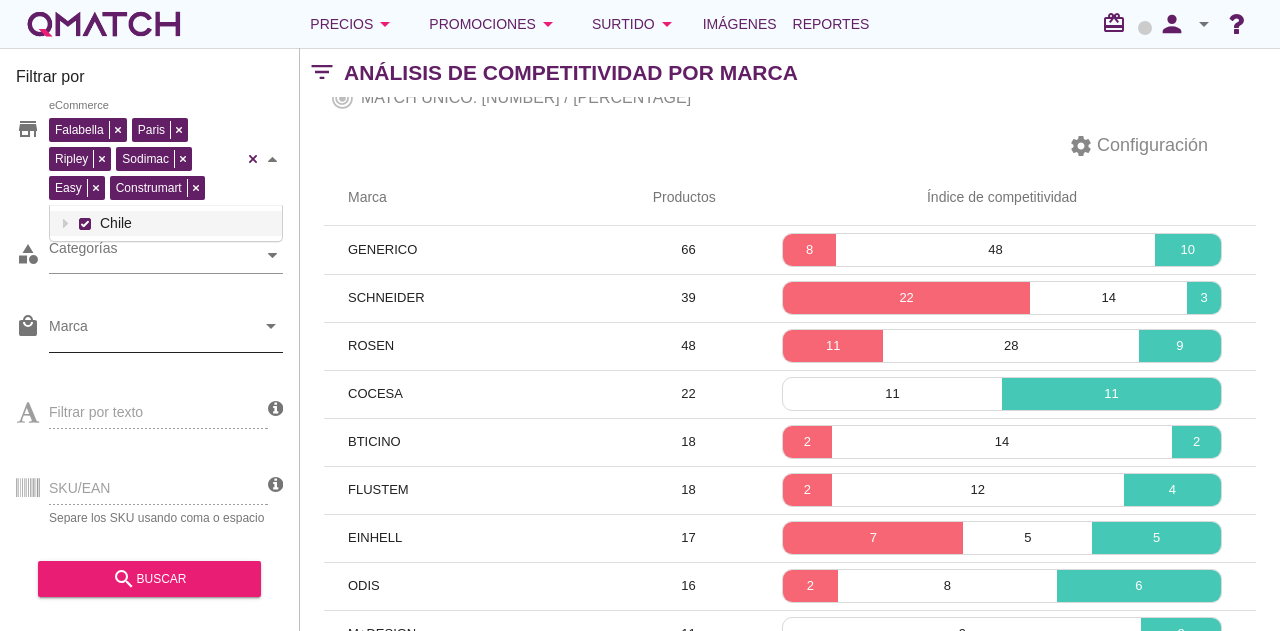 click on "Marca" at bounding box center (152, 331) 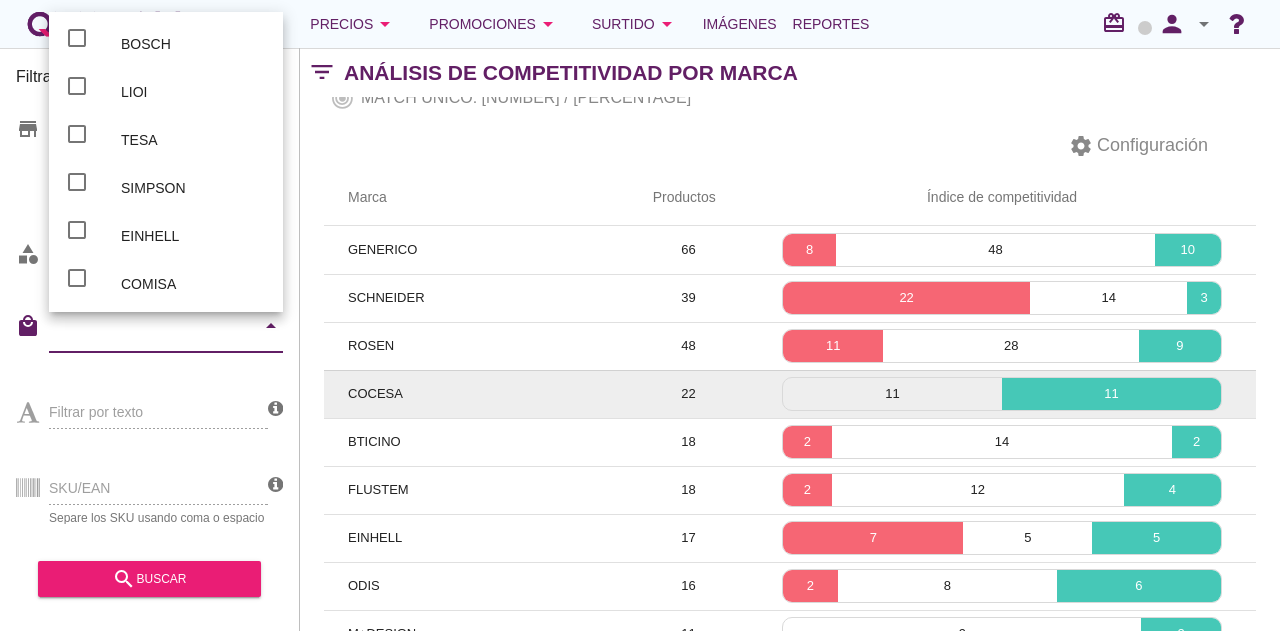 click on "COCESA" at bounding box center (476, 394) 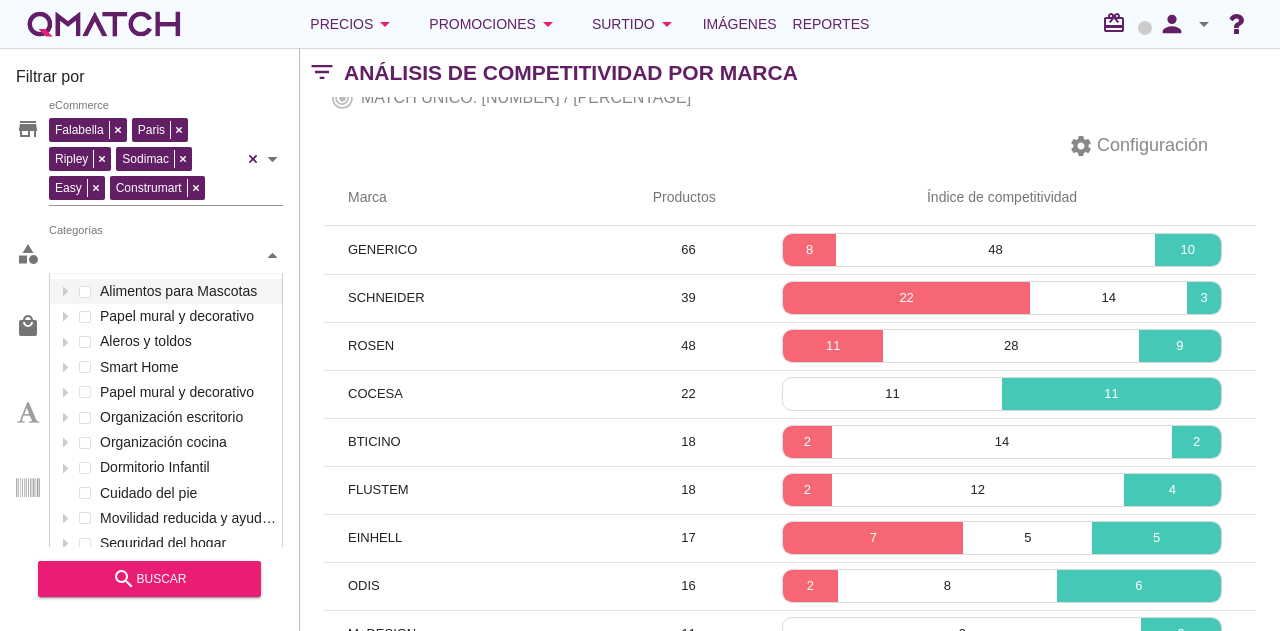 click on "Categorías" at bounding box center (156, 255) 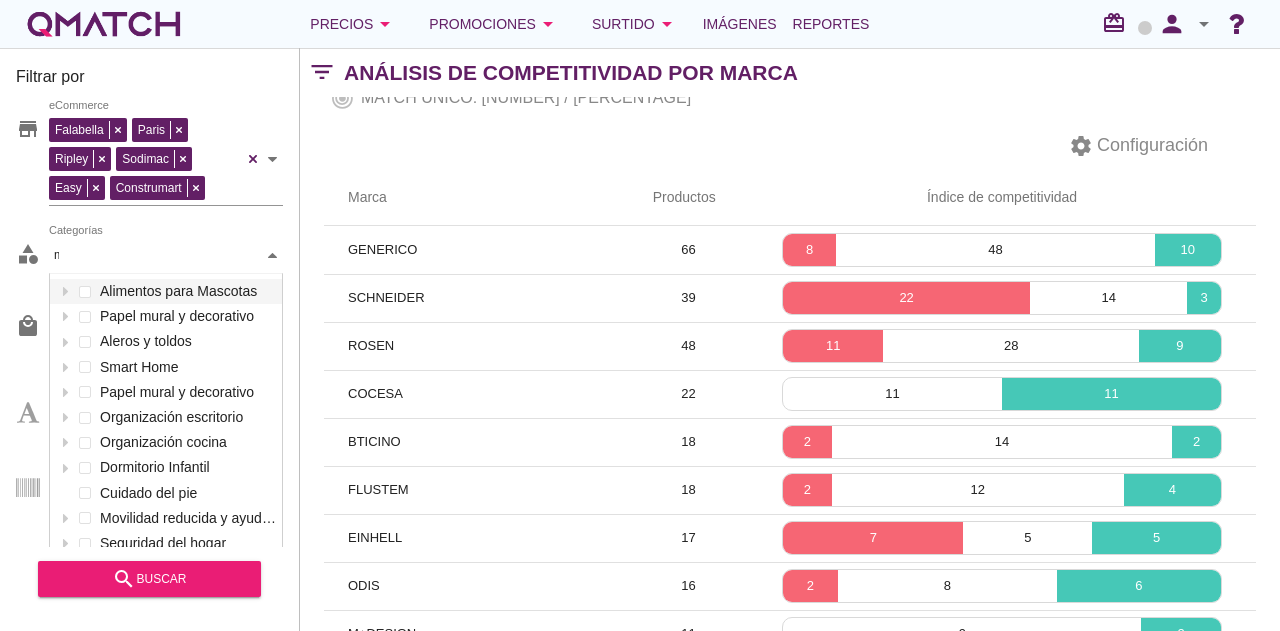 scroll, scrollTop: 0, scrollLeft: 0, axis: both 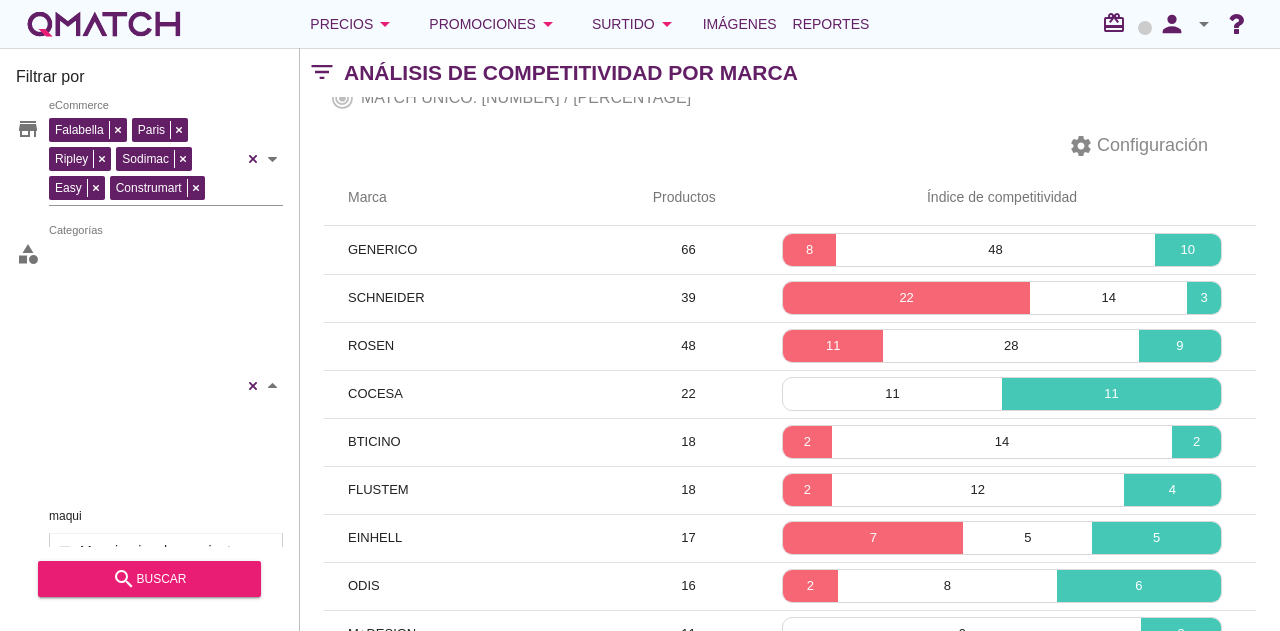 click on "Tractores y accesorios Motosierras Otras máquinas y accesorios Desbrozadoras Cortadoras de pasto Sopladores y aspiradores Orilladoras Cortasetos Ahoyadores Motocultivadores y 1 más Categorías maqui maqui Alimentos para Mascotas Papel mural y decorativo Aleros y toldos Smart Home Papel mural y decorativo Organización escritorio Organización cocina Dormitorio Infantil   Cuidado del pie  Movilidad reducida y ayuda para la vida diaria Seguridad del hogar Proyecto escalera Menaje de comedor   Extractores Cuidado de Mascotas Cajas organizadoras Pinturas en spray Organización de loggia Maquinaria y herramientas estacionarias Limpieza Herramientas y suministros de pintura Electricidad Barnices y tratamiento de superficies Artículos de traumatología y ortopedia Adhesivos, selladores y siliconas Ventanas y accesorios Tinas, hidromasajes y spa Seguridad industrial Ropa de Cama Puertas de exterior Muebles de terrazas Muebles de cocina Marcos y molduras Living y Sala de Estar Herramientas manuales Comedor y Bar" at bounding box center [166, 386] 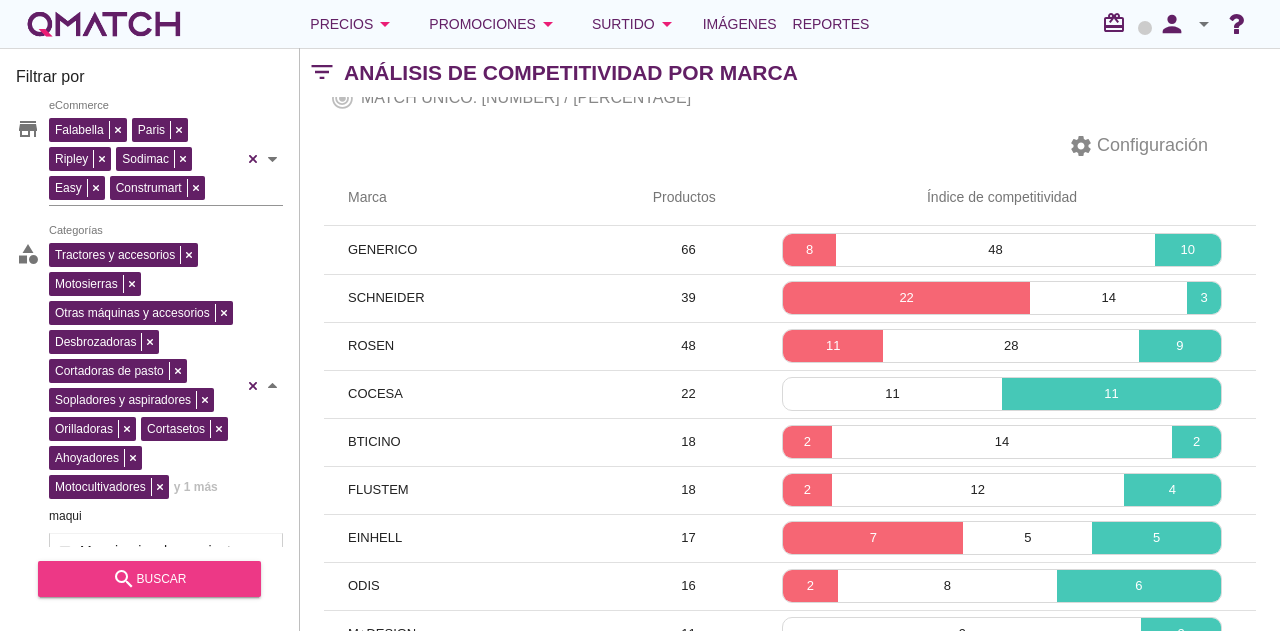 type on "maqui" 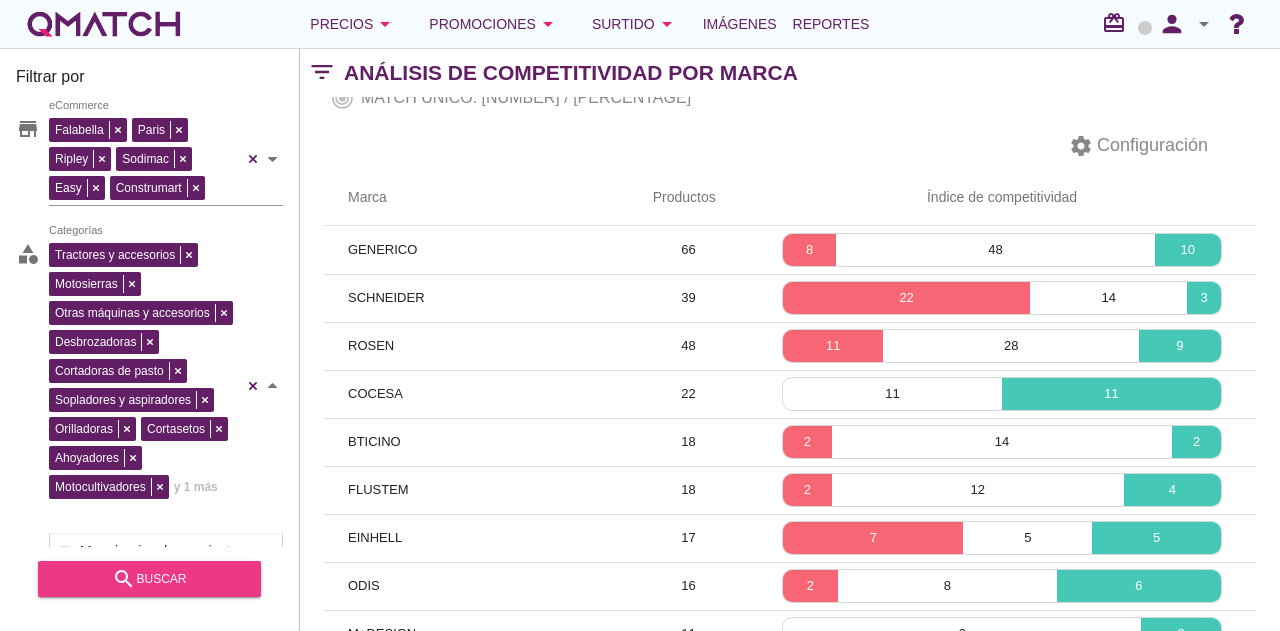 click on "search
buscar" at bounding box center (149, 579) 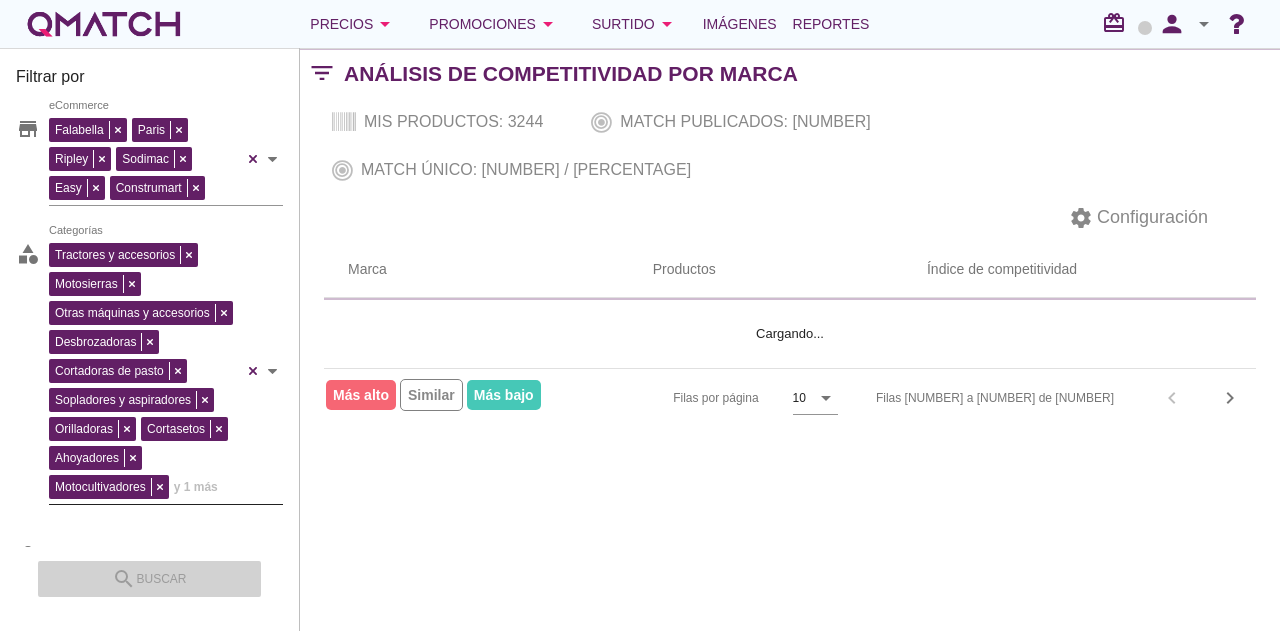 scroll, scrollTop: 0, scrollLeft: 0, axis: both 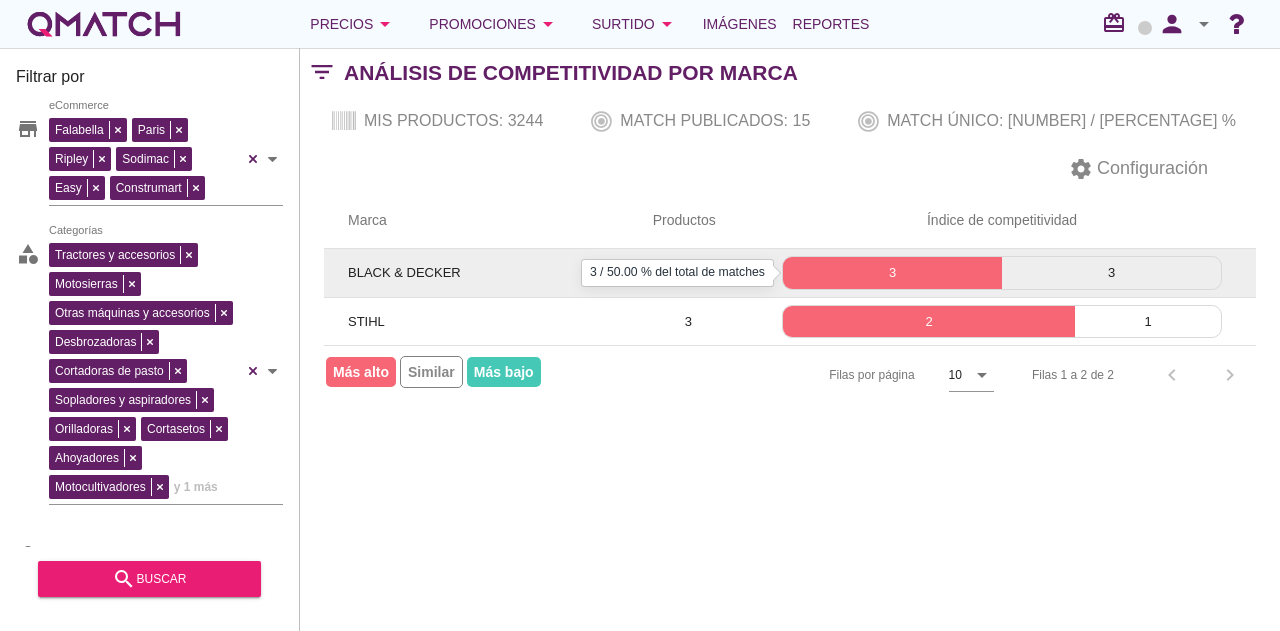 click on "3" at bounding box center (892, 273) 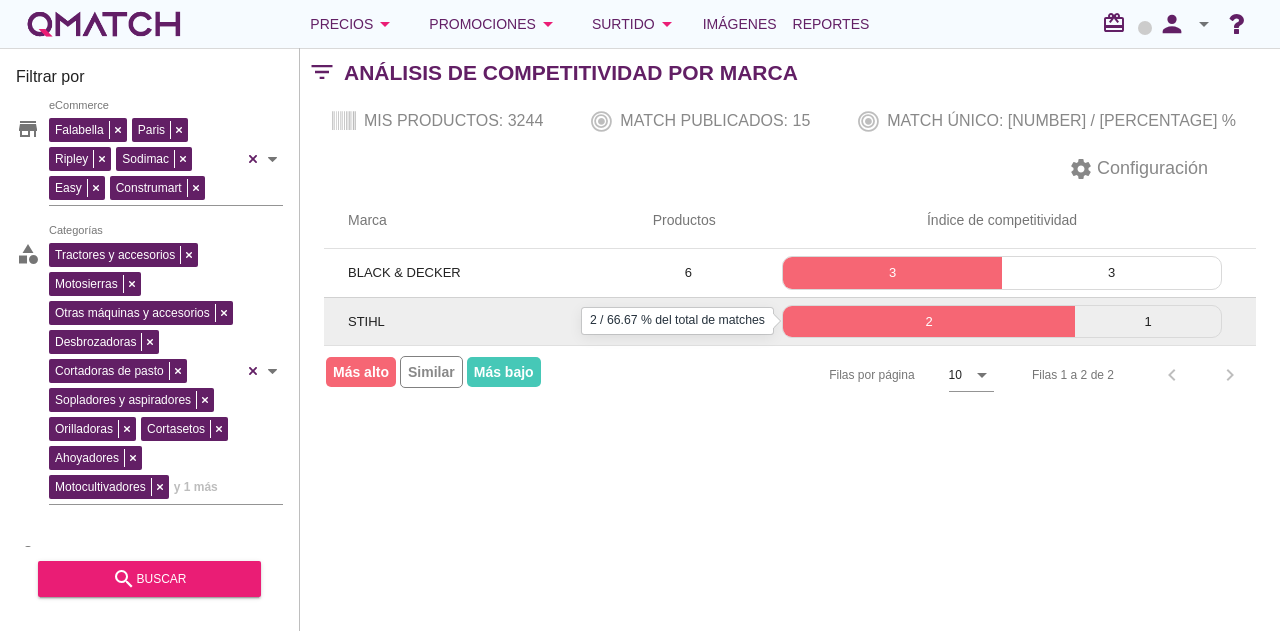 click on "2" at bounding box center [929, 322] 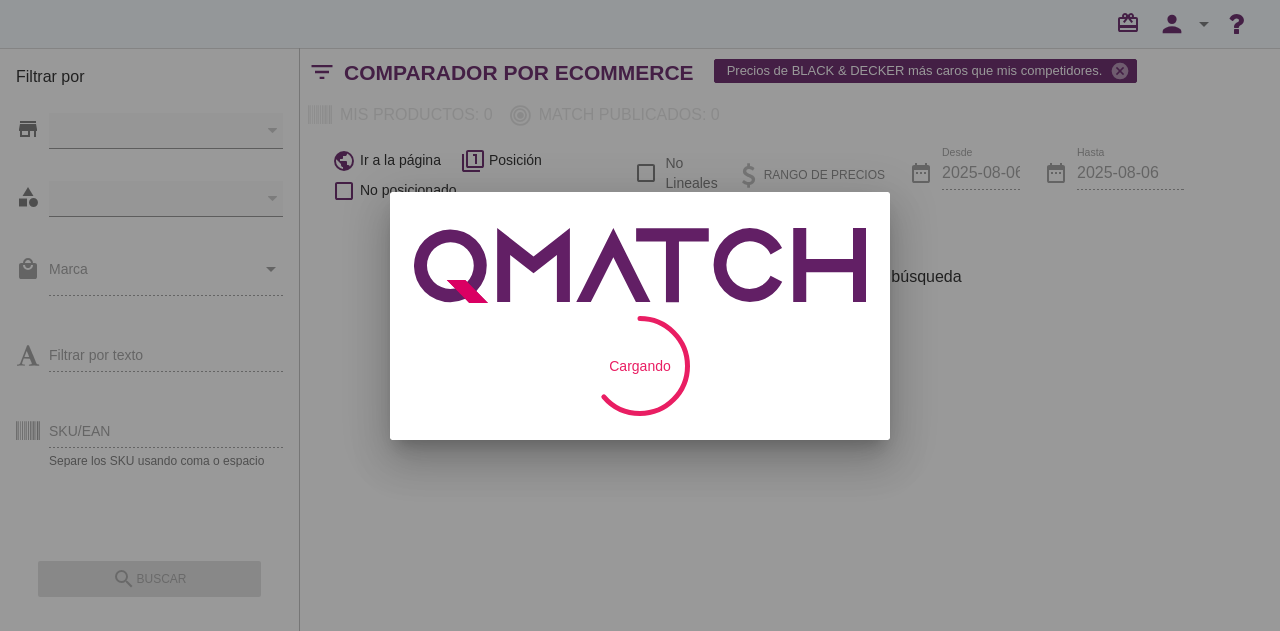 scroll, scrollTop: 0, scrollLeft: 0, axis: both 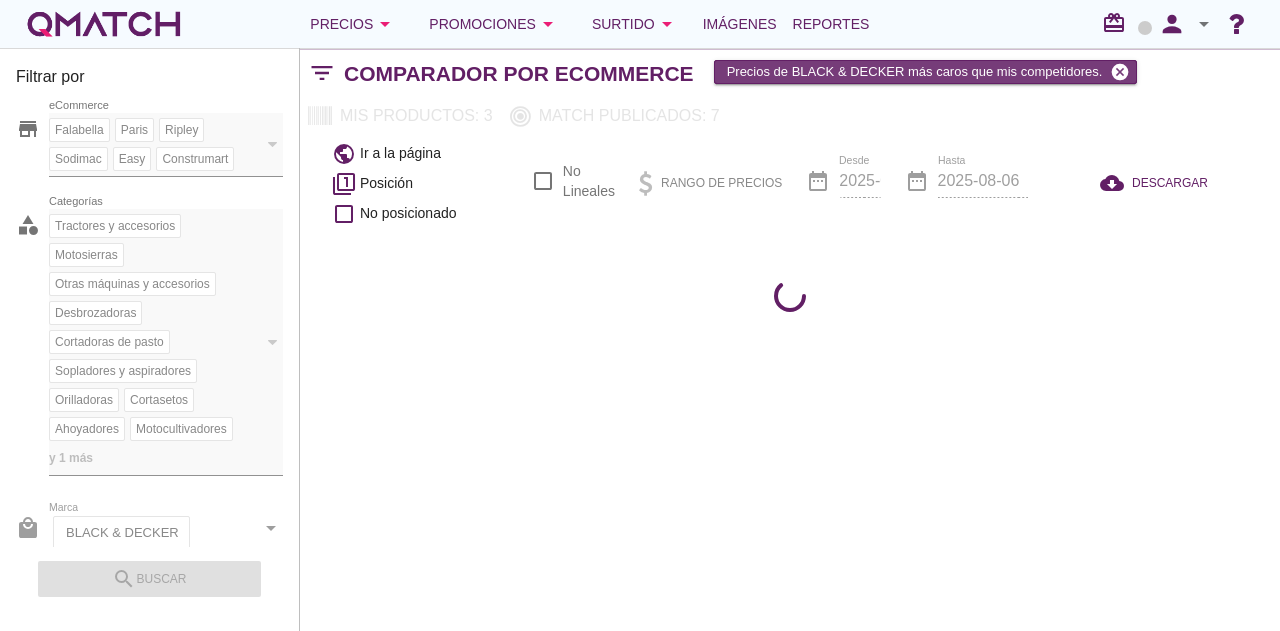 click on "cancel" at bounding box center [1120, 72] 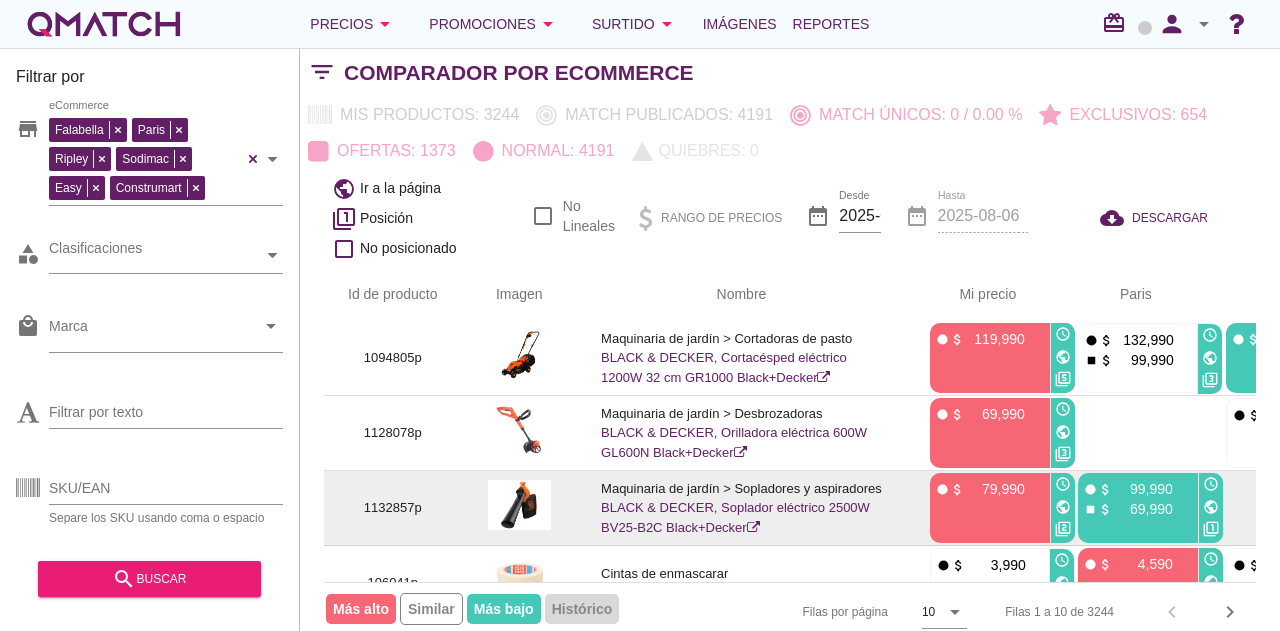 scroll, scrollTop: 0, scrollLeft: 0, axis: both 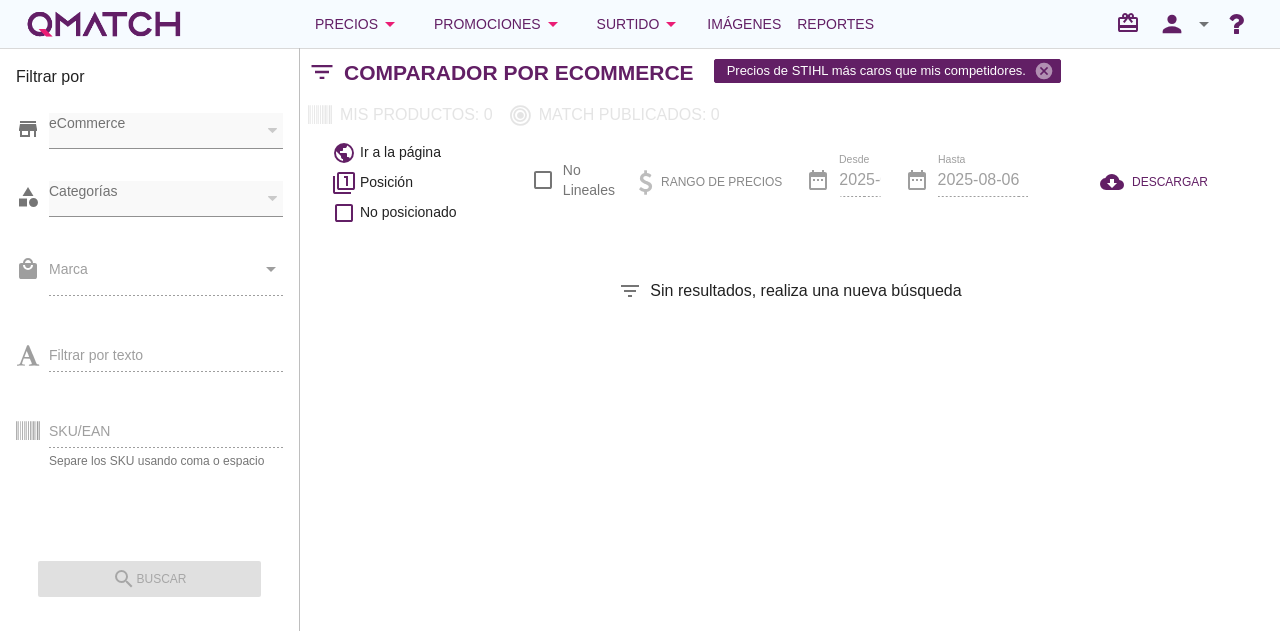checkbox on "false" 